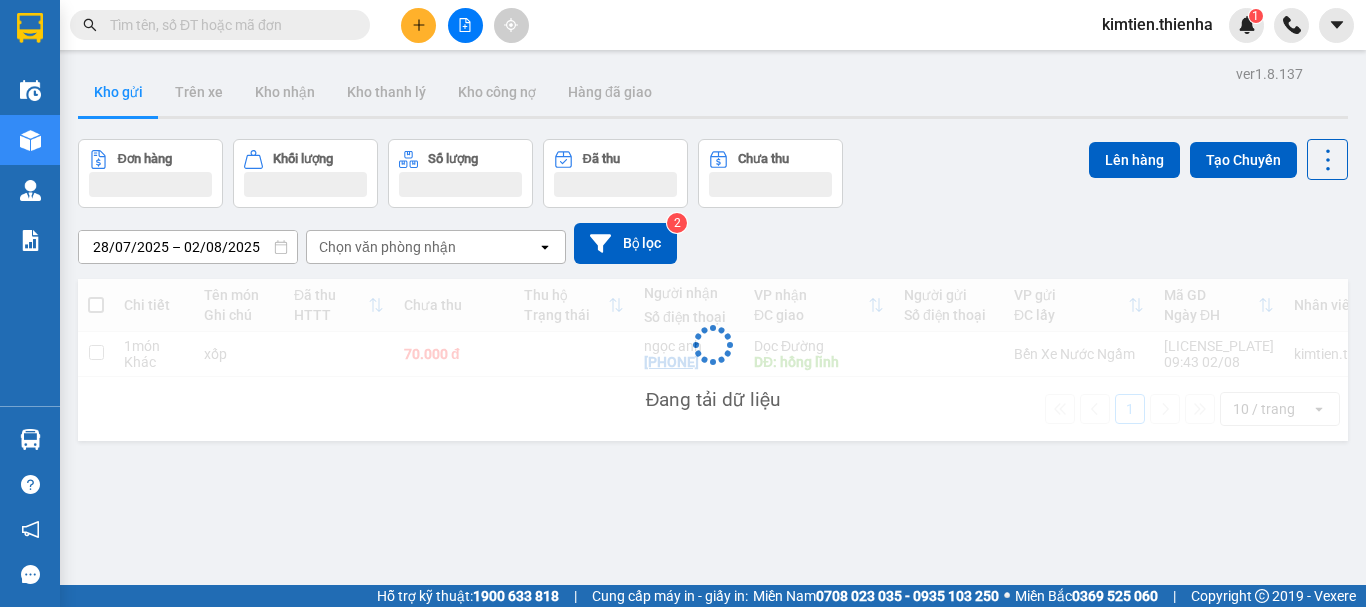 scroll, scrollTop: 0, scrollLeft: 0, axis: both 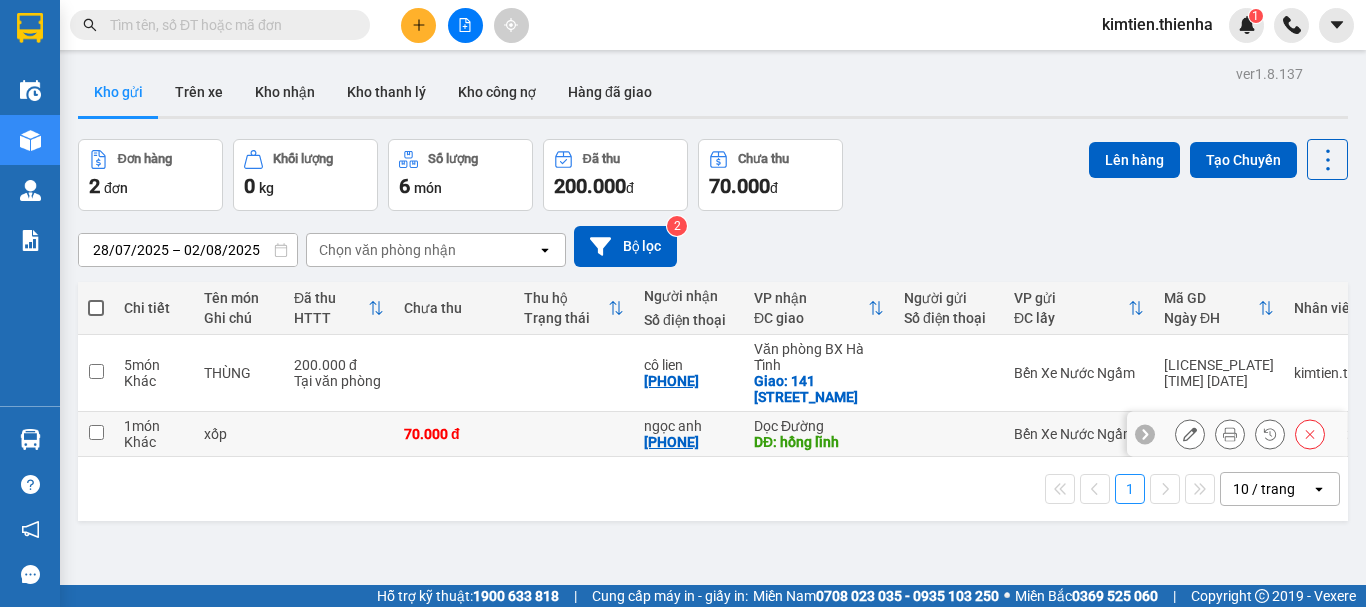 click at bounding box center (339, 434) 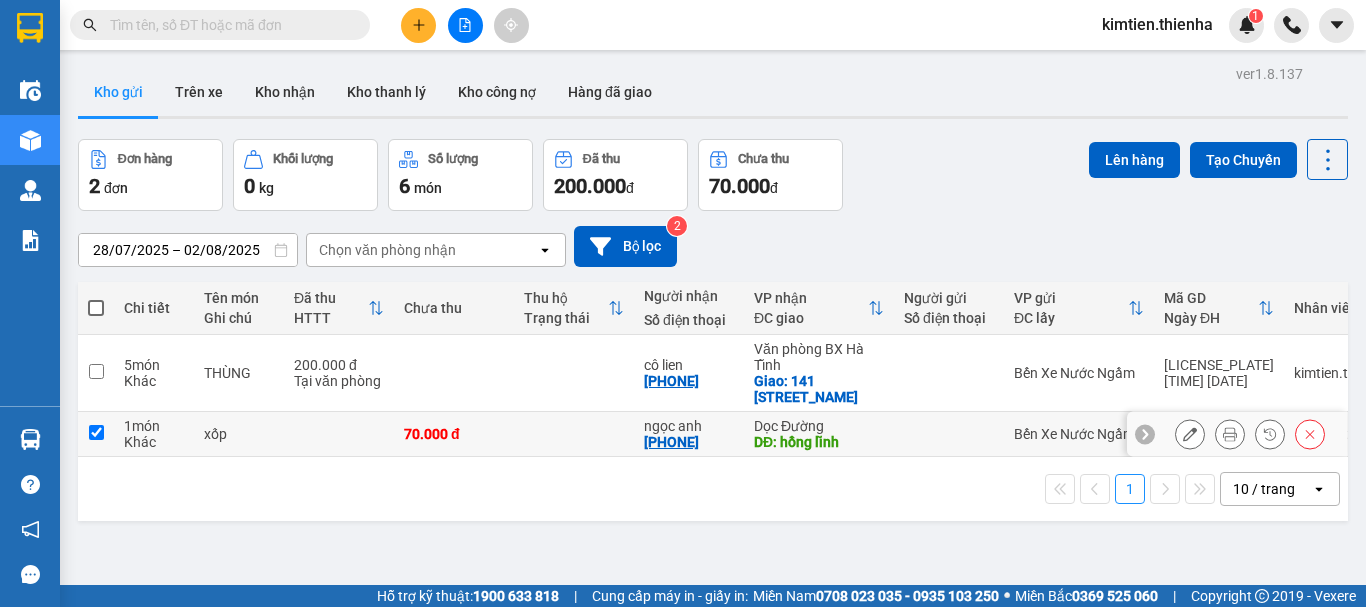 checkbox on "true" 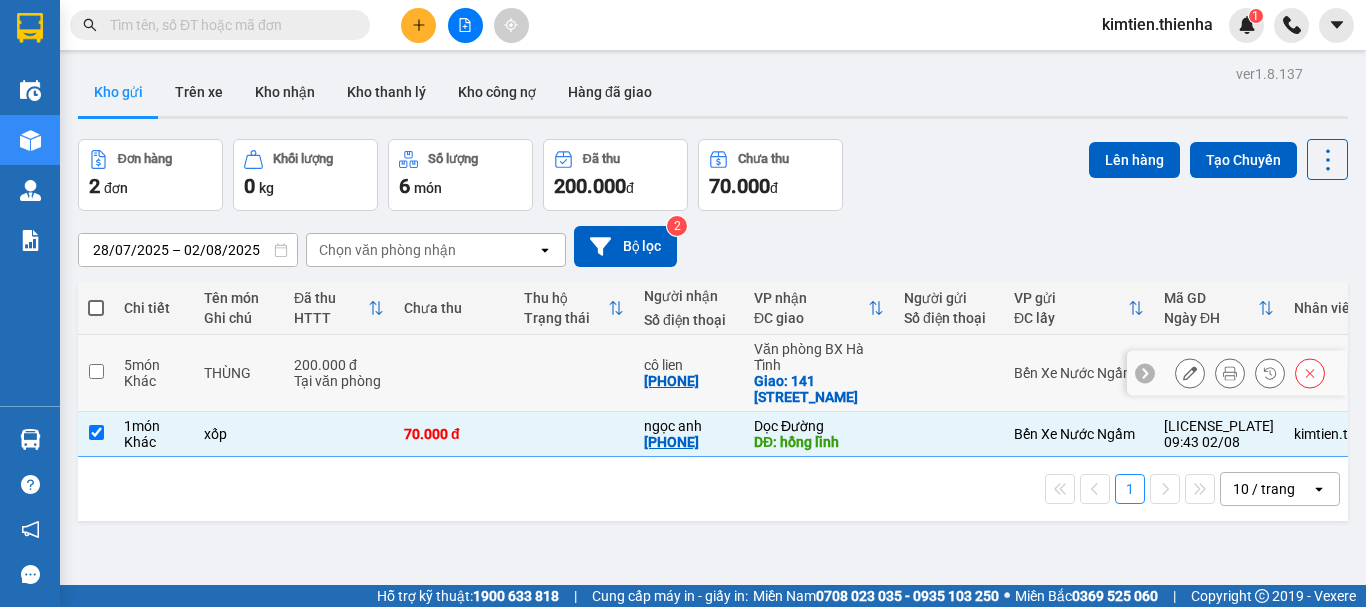 click on "Tại văn phòng" at bounding box center (339, 381) 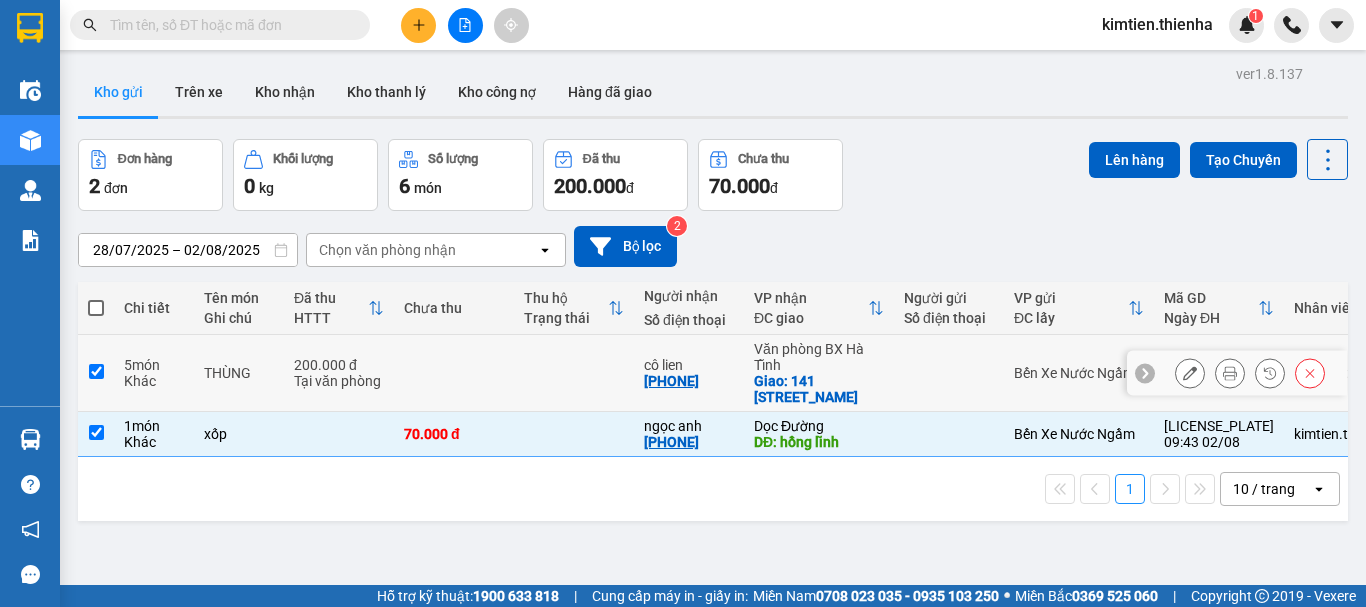 checkbox on "true" 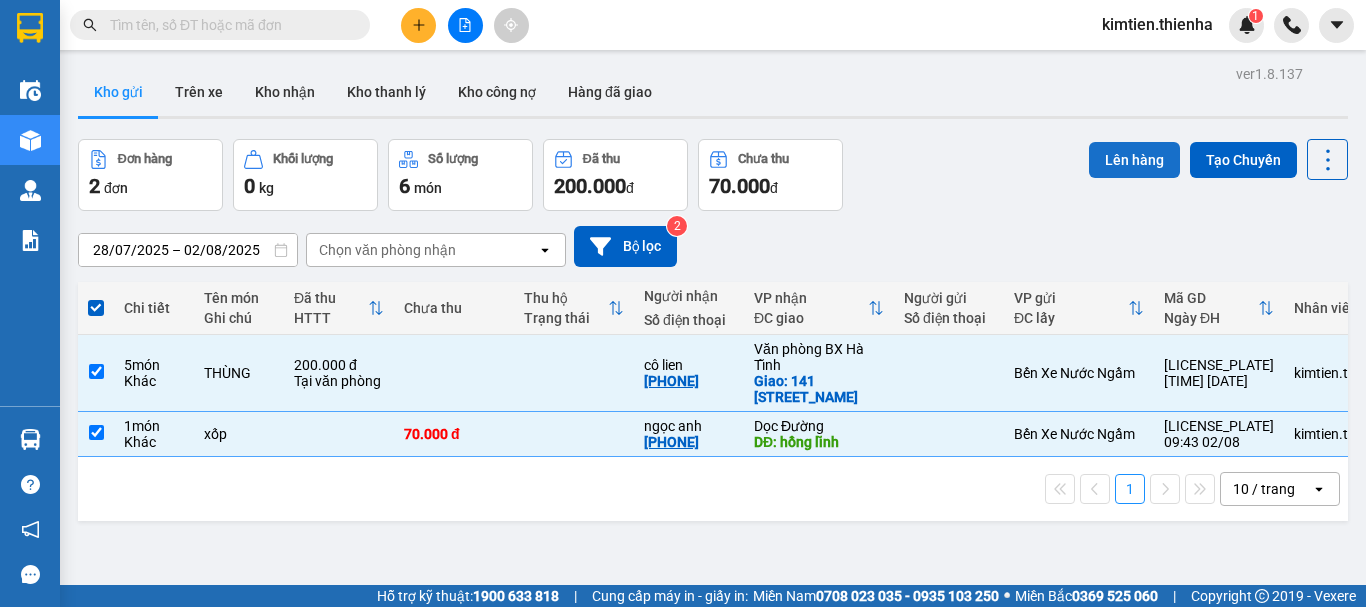 click on "Lên hàng" at bounding box center [1134, 160] 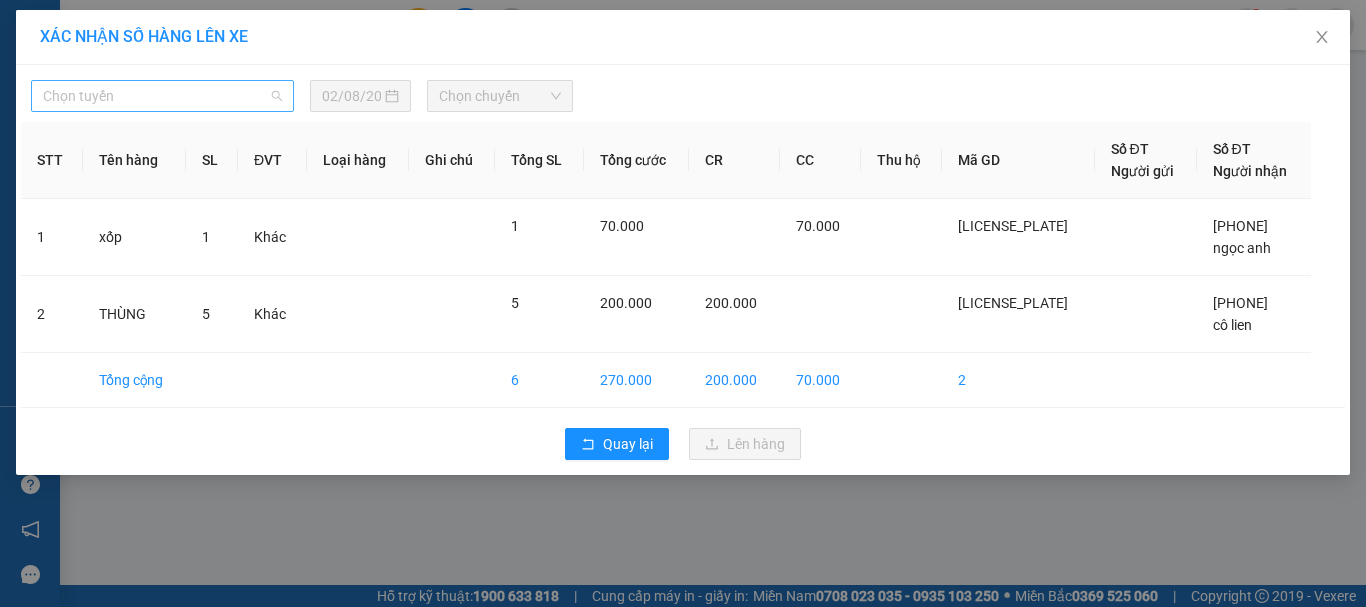 click on "Chọn tuyến" at bounding box center [162, 96] 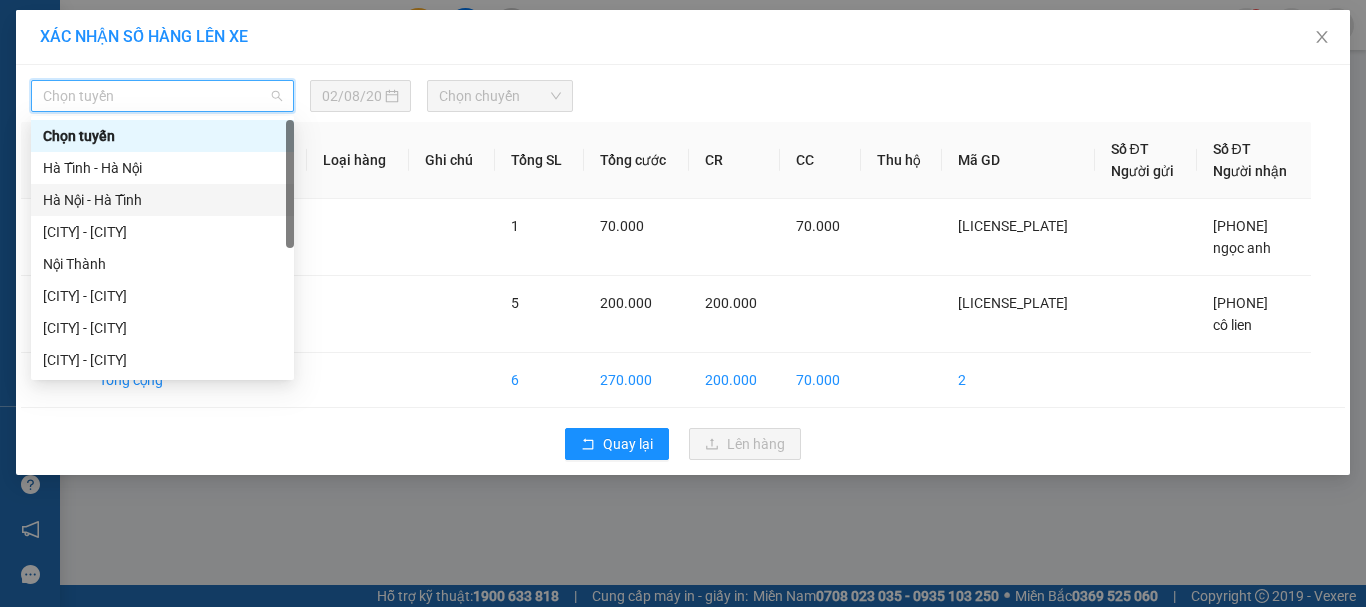 click on "Hà Nội - Hà Tĩnh" at bounding box center (162, 200) 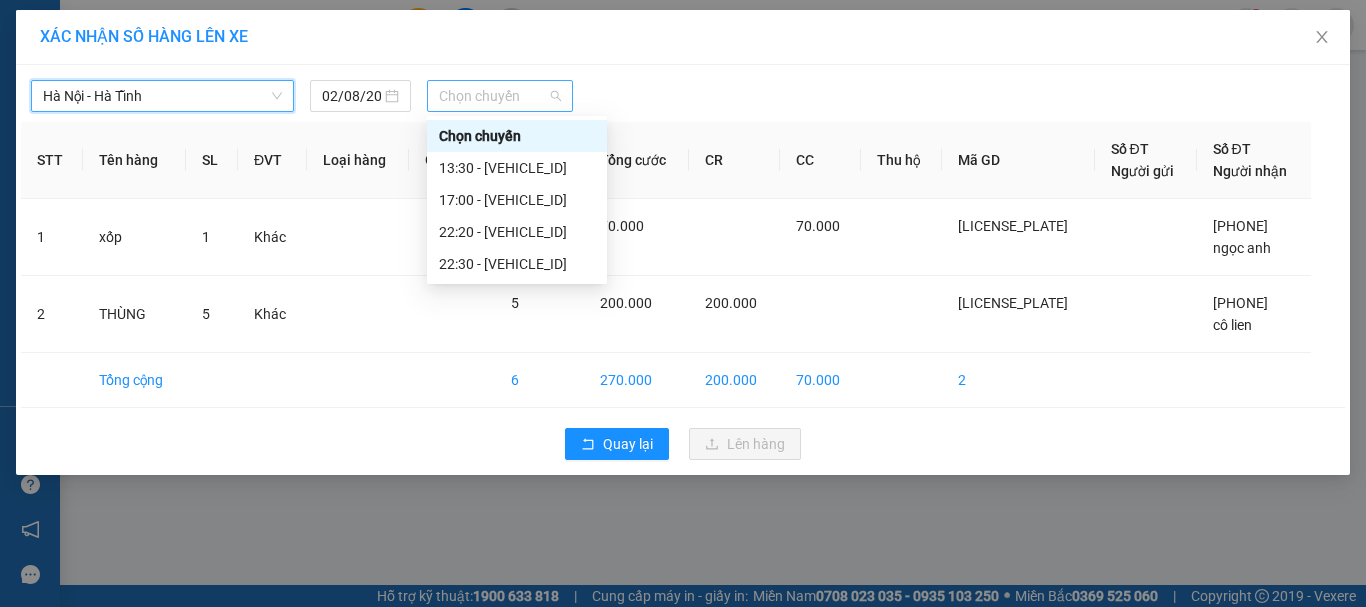 click on "Chọn chuyến" at bounding box center (500, 96) 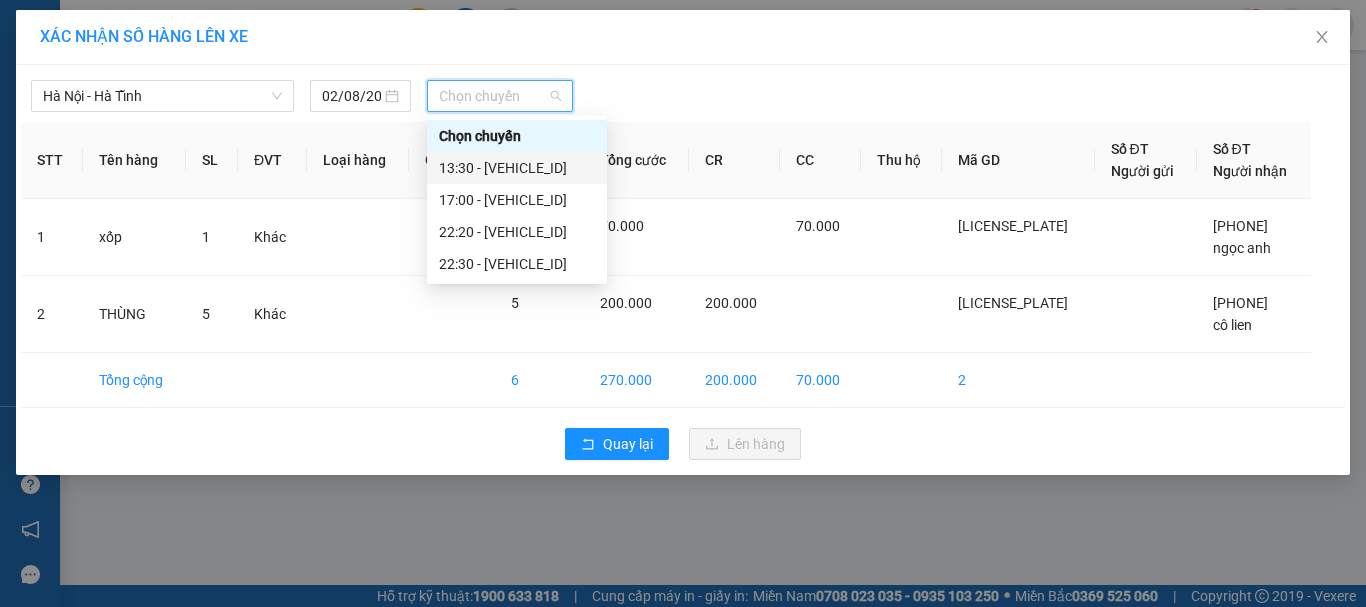 click on "13:30     - [VEHICLE_ID]" at bounding box center (517, 168) 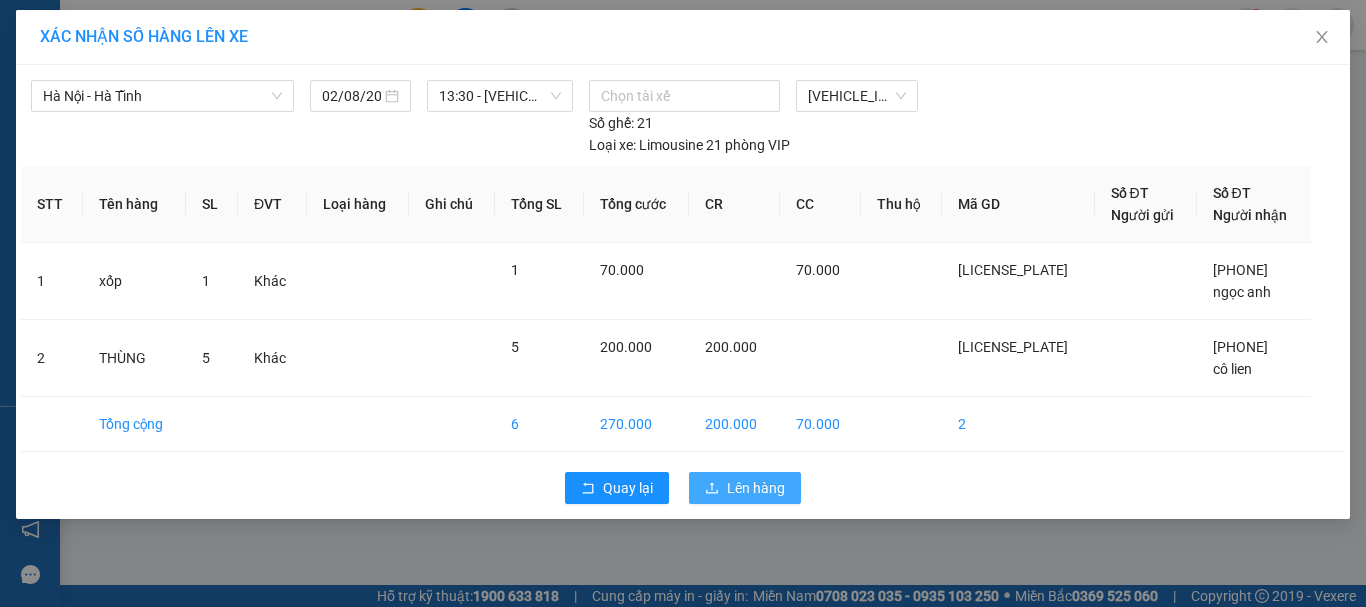click on "Lên hàng" at bounding box center (756, 488) 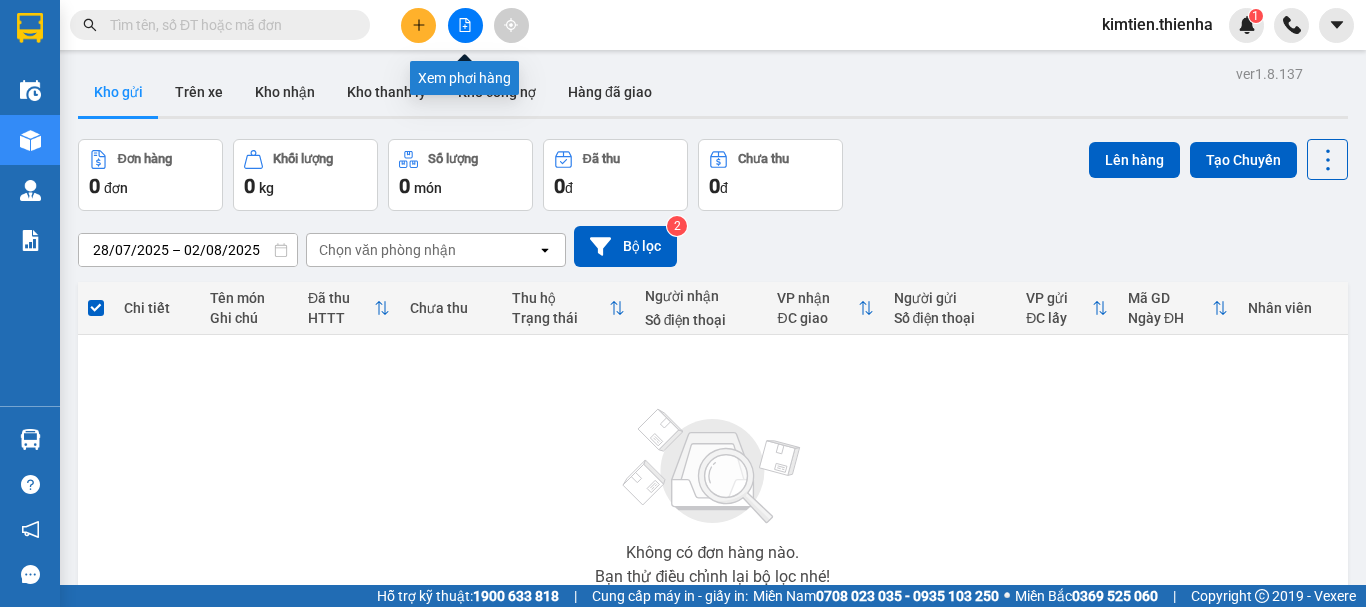click 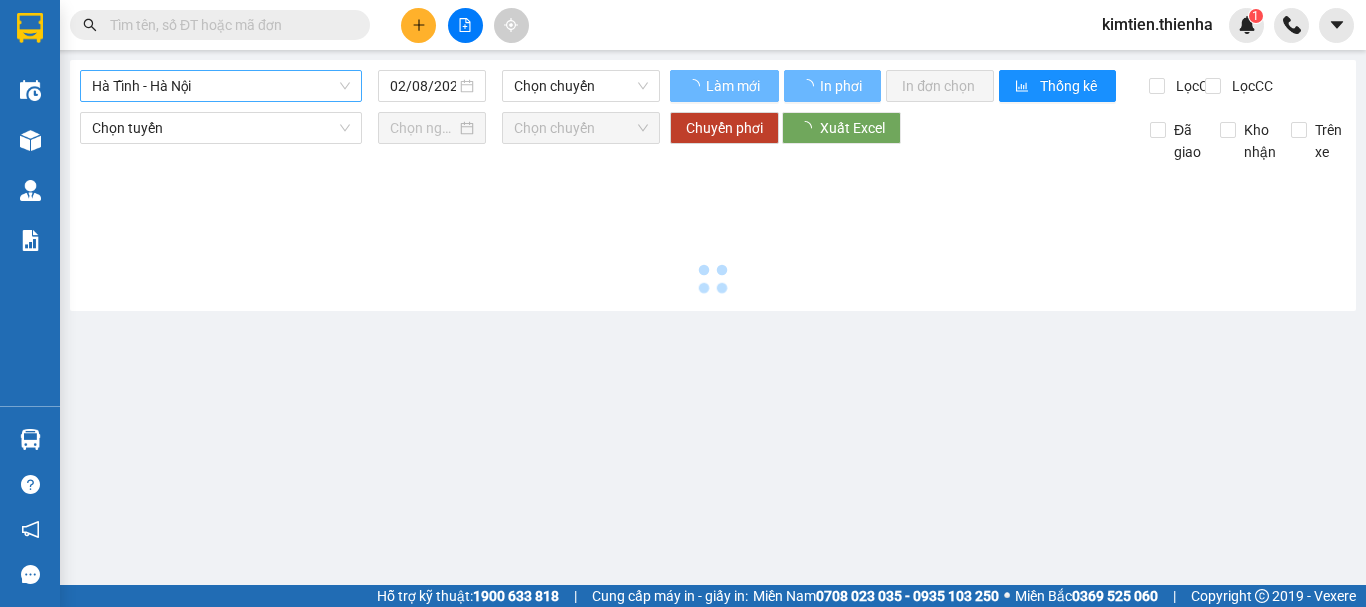 click on "Hà Tĩnh - Hà Nội" at bounding box center (221, 86) 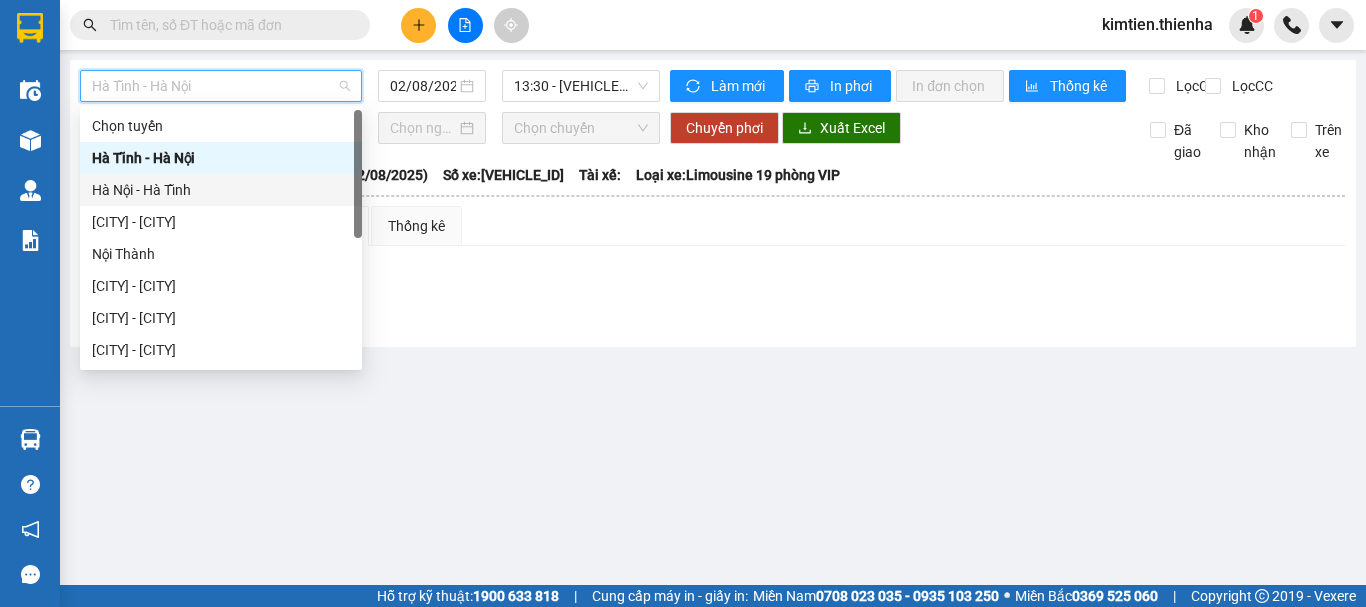 click on "Hà Nội - Hà Tĩnh" at bounding box center (221, 190) 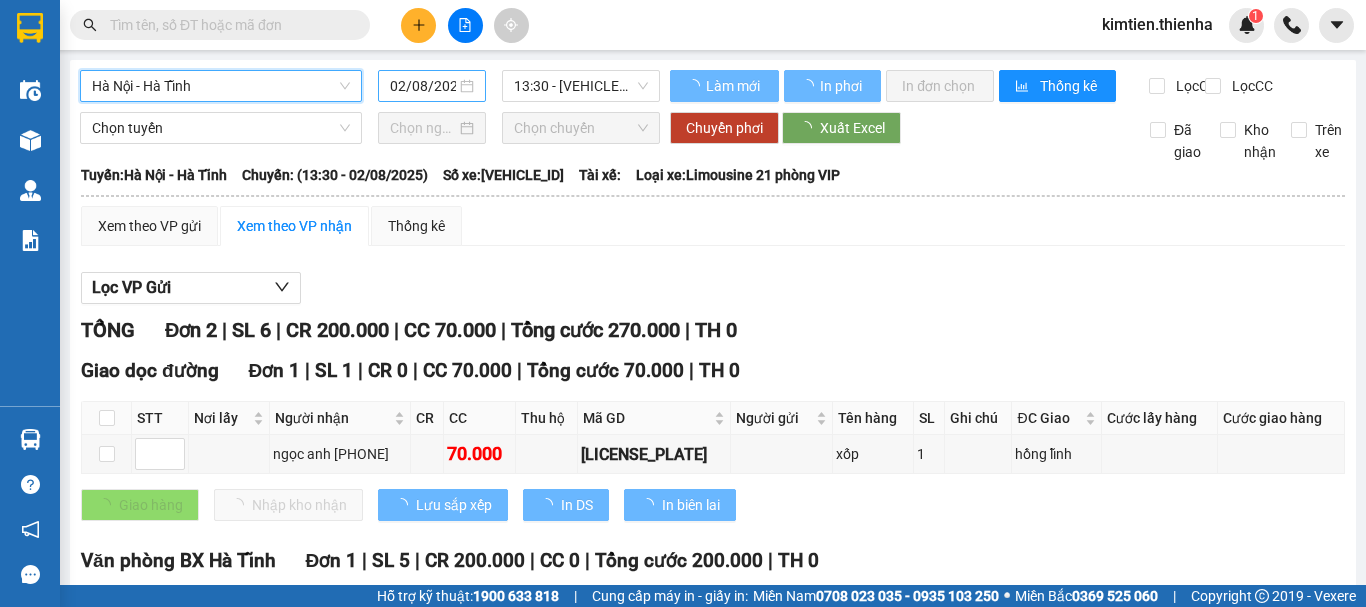 click on "02/08/2025" at bounding box center [423, 86] 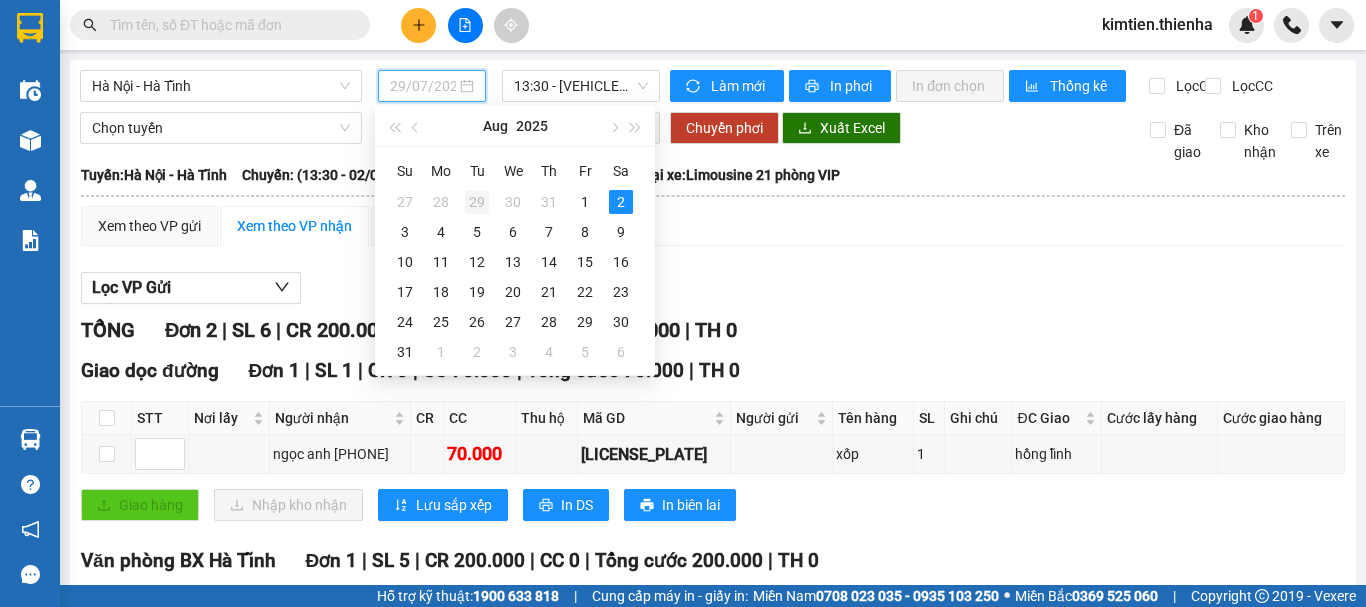 click on "29" at bounding box center [477, 202] 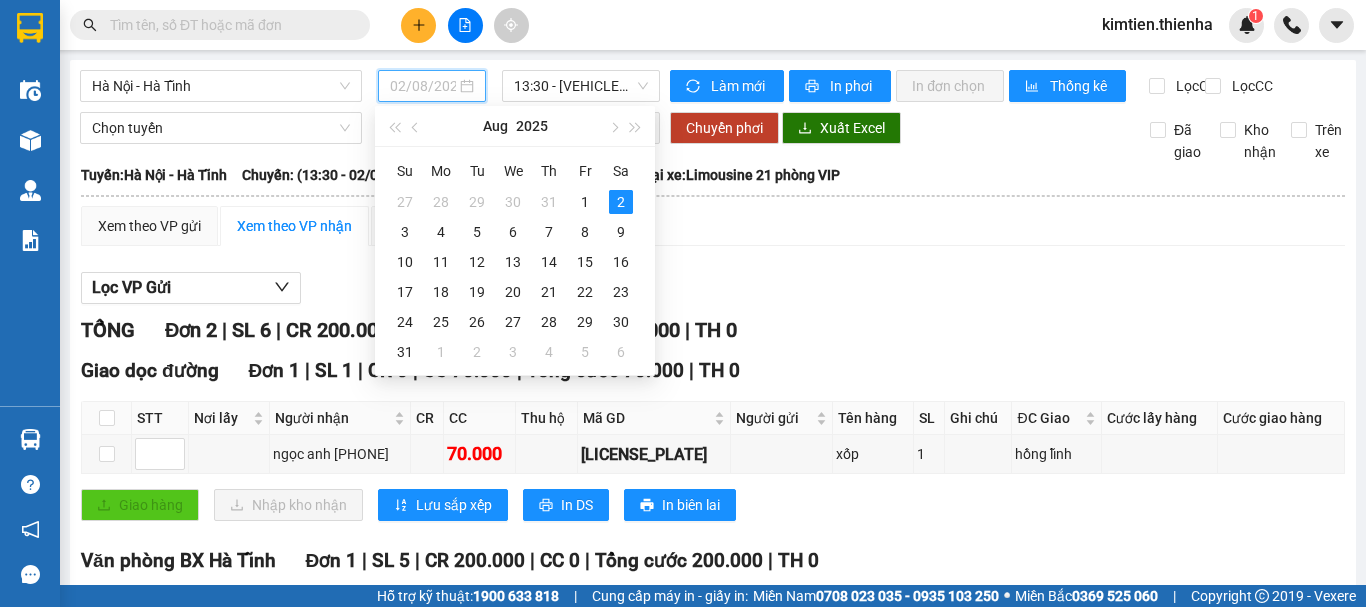 type on "29/07/2025" 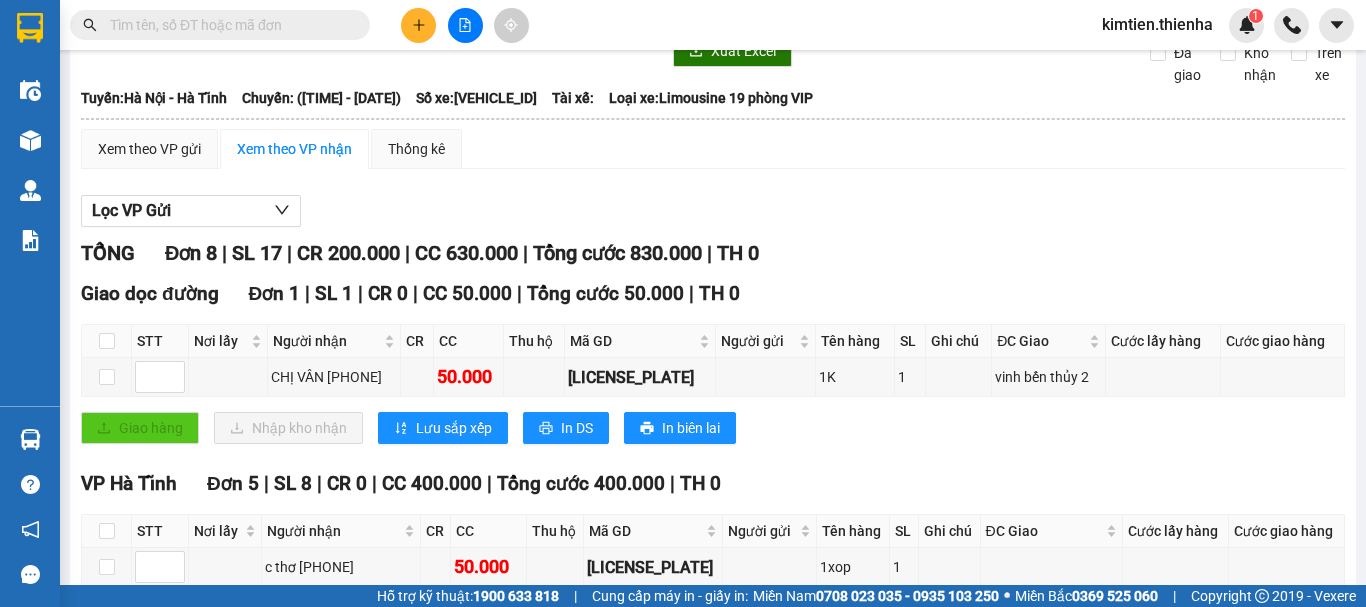scroll, scrollTop: 0, scrollLeft: 0, axis: both 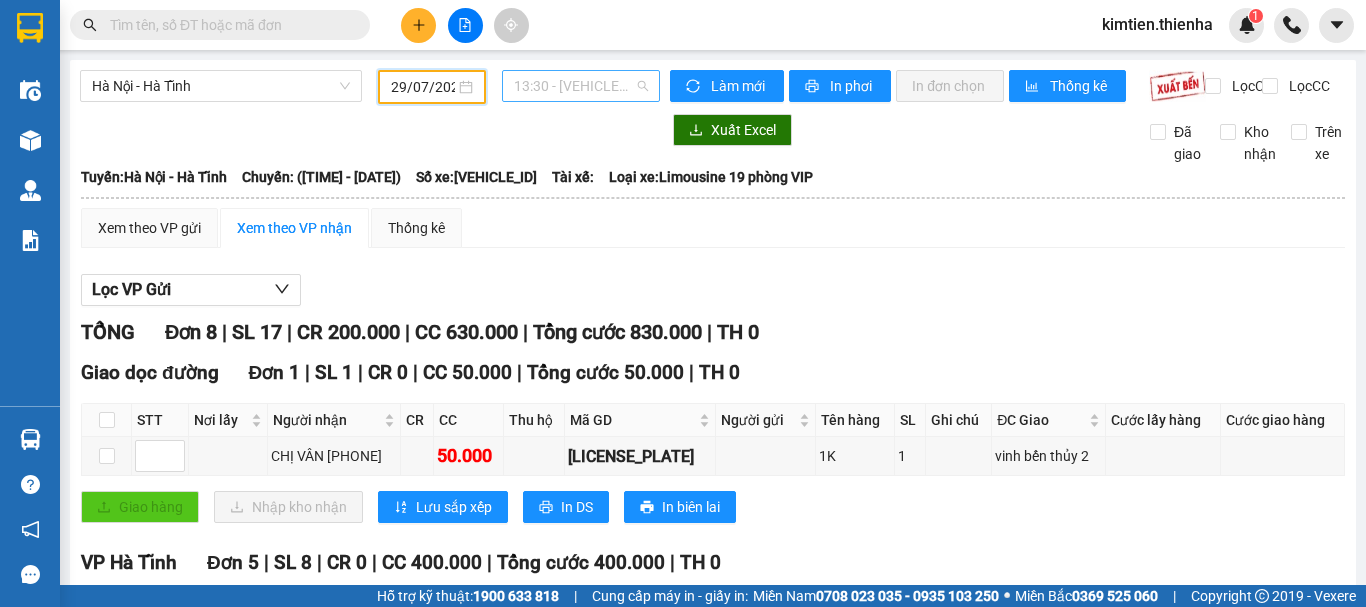 click on "13:30     - [VEHICLE_ID]" at bounding box center (581, 86) 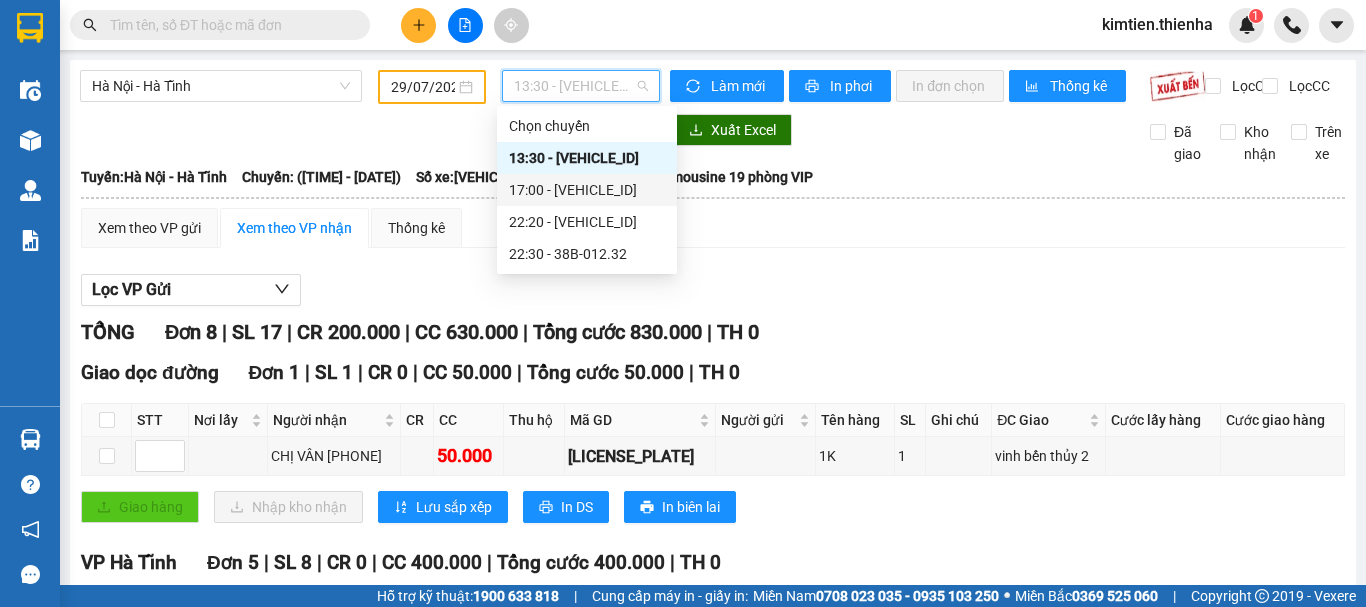 click on "17:00     - [VEHICLE_ID]" at bounding box center [587, 190] 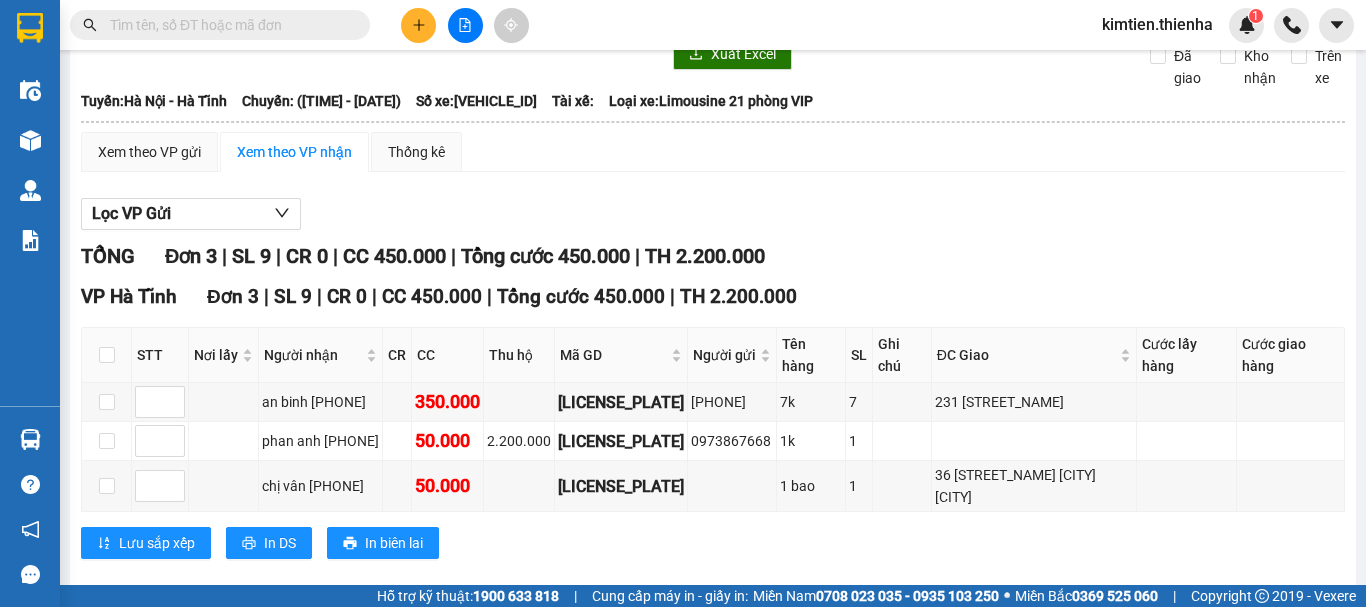scroll, scrollTop: 87, scrollLeft: 0, axis: vertical 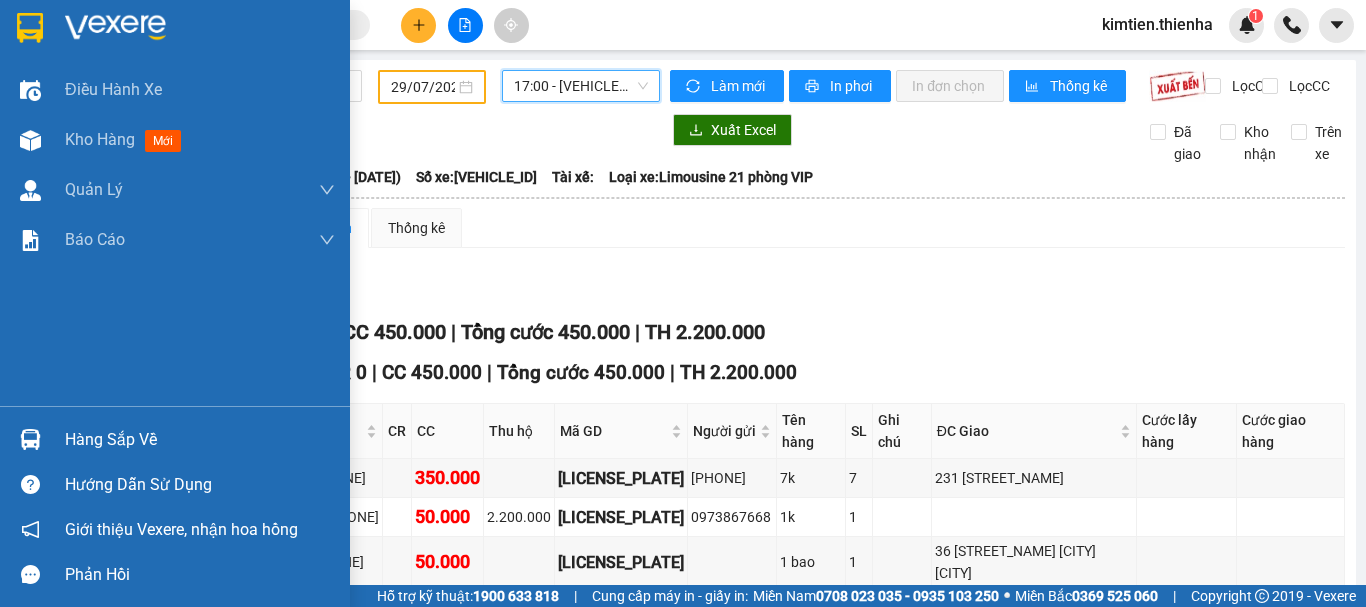 click at bounding box center [30, 27] 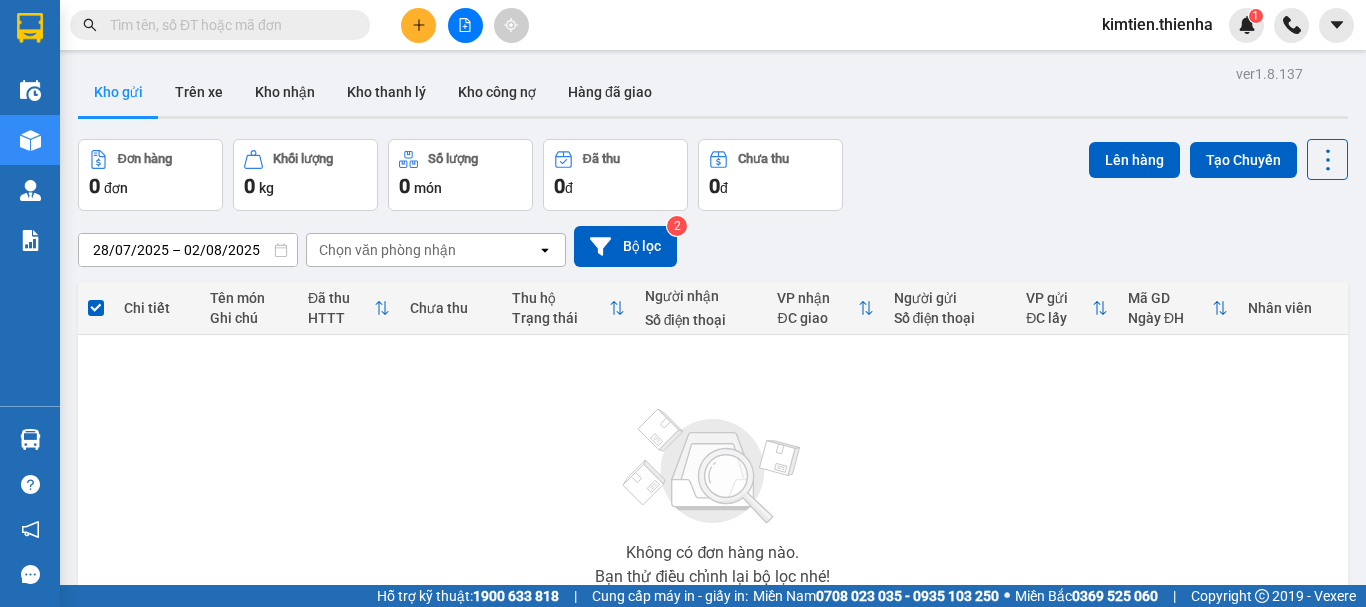 click 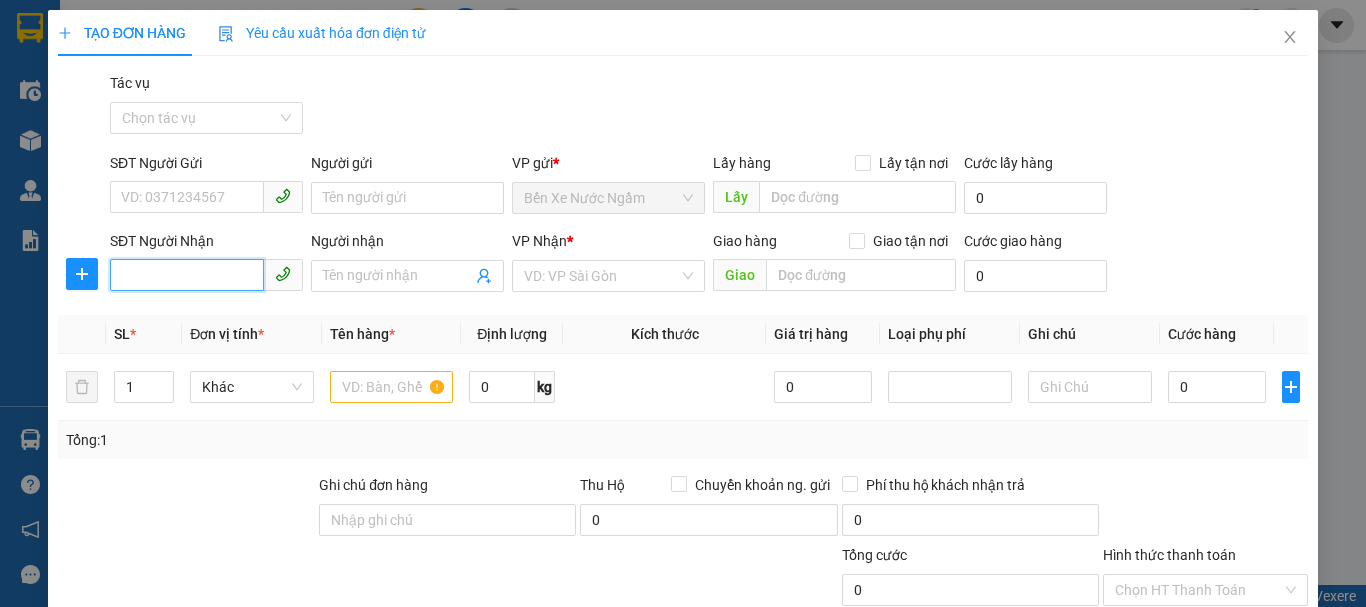 click on "SĐT Người Nhận" at bounding box center (187, 275) 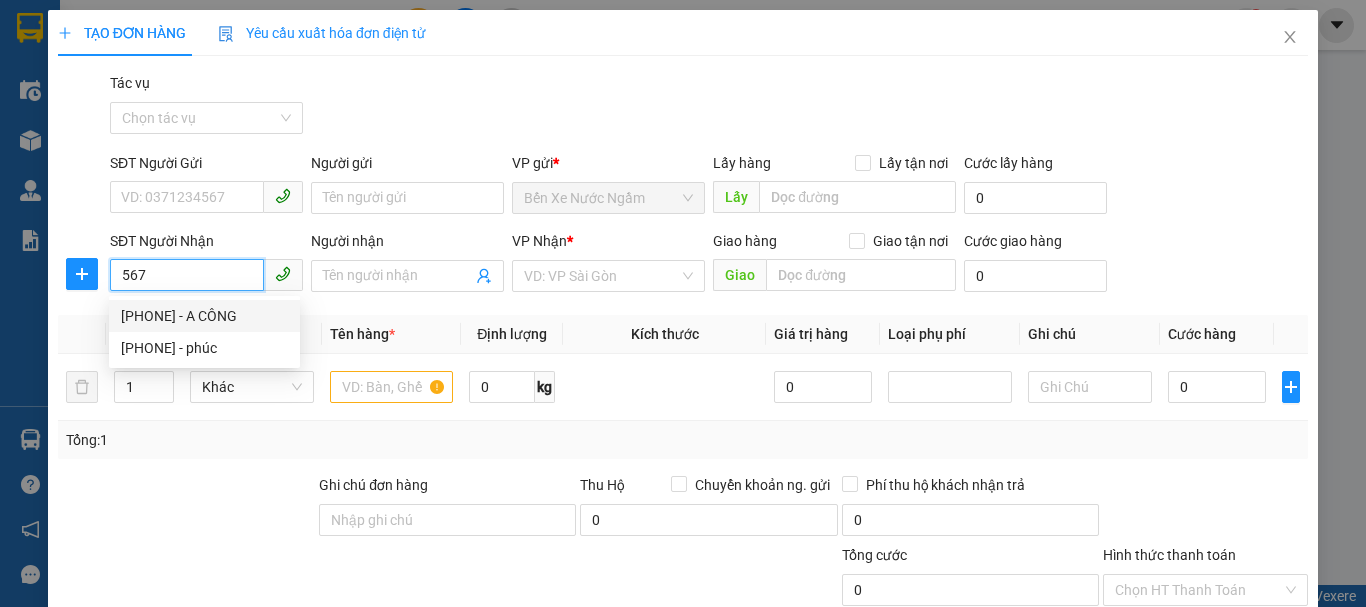 click on "[PHONE] - A CÔNG" at bounding box center (204, 316) 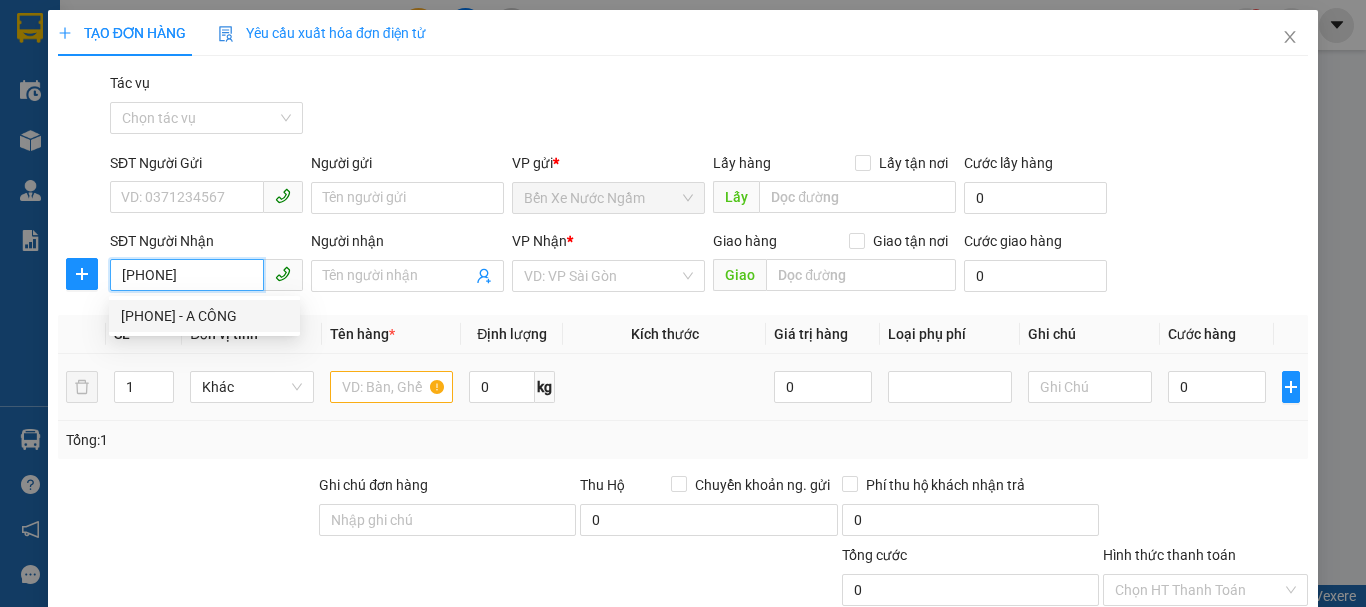 type on "[PHONE]" 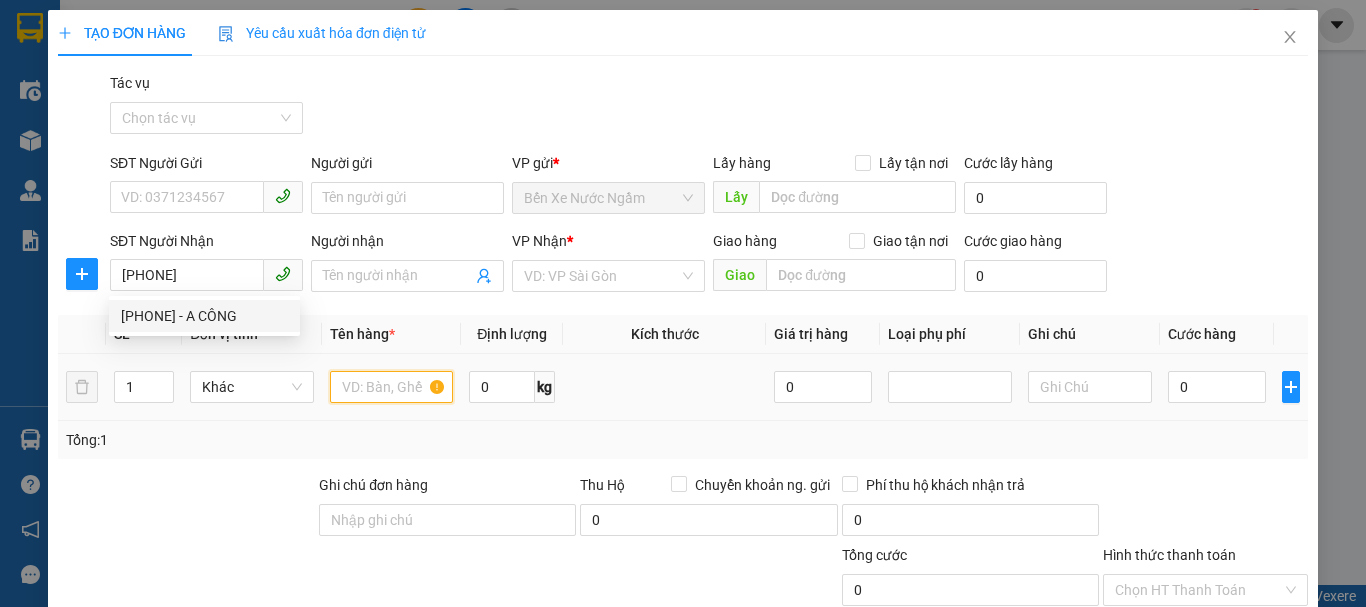 click at bounding box center [392, 387] 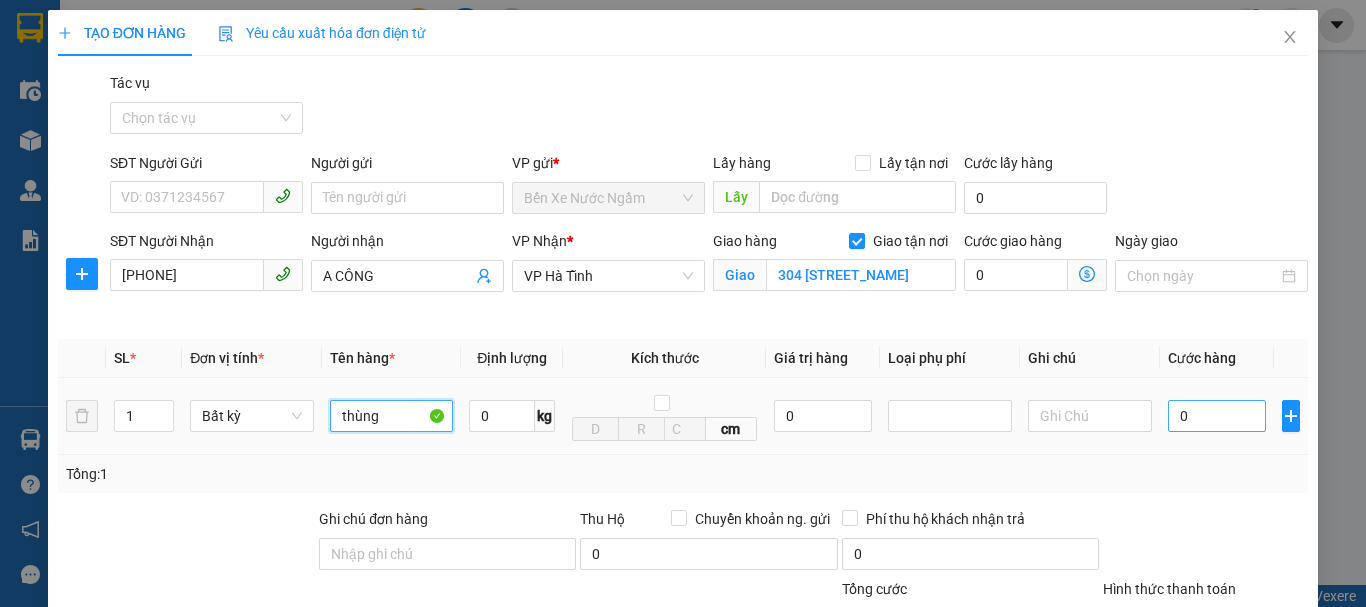 type on "thùng" 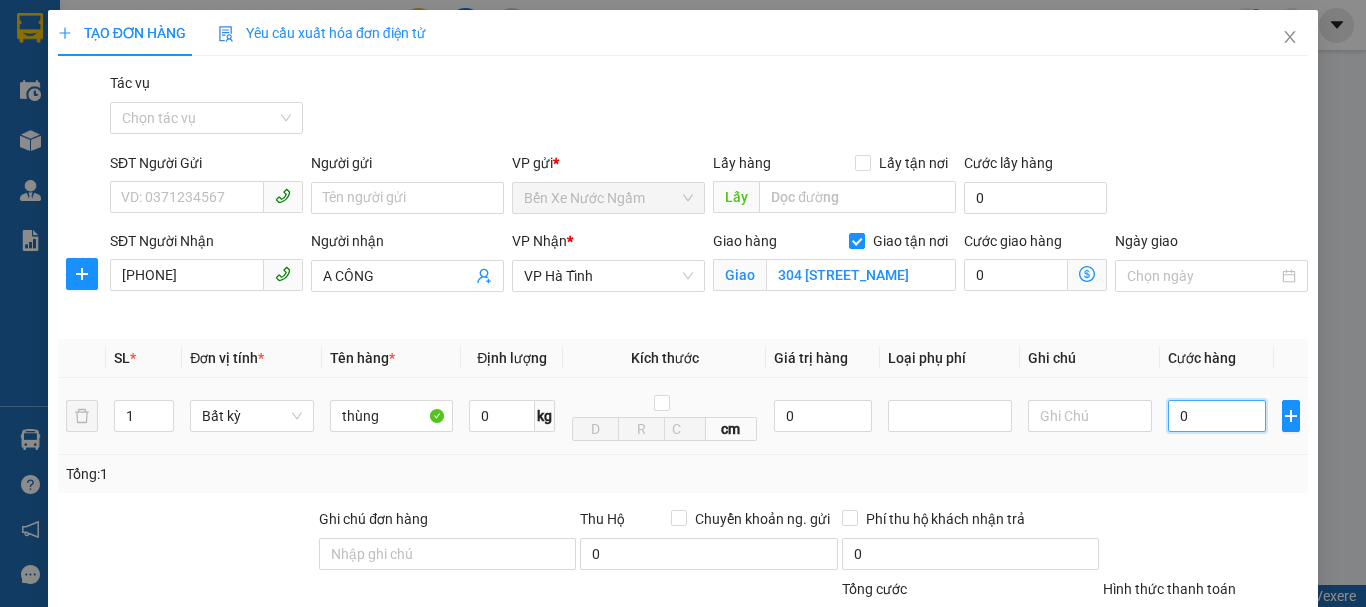 click on "0" at bounding box center (1217, 416) 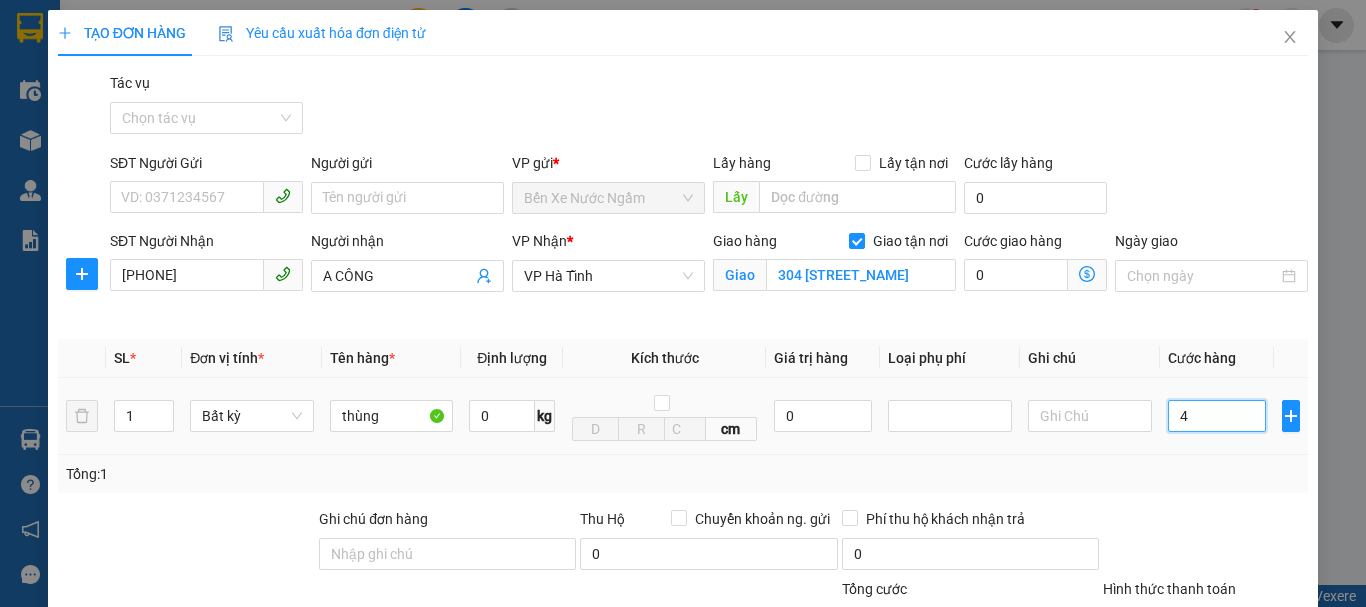 type on "4" 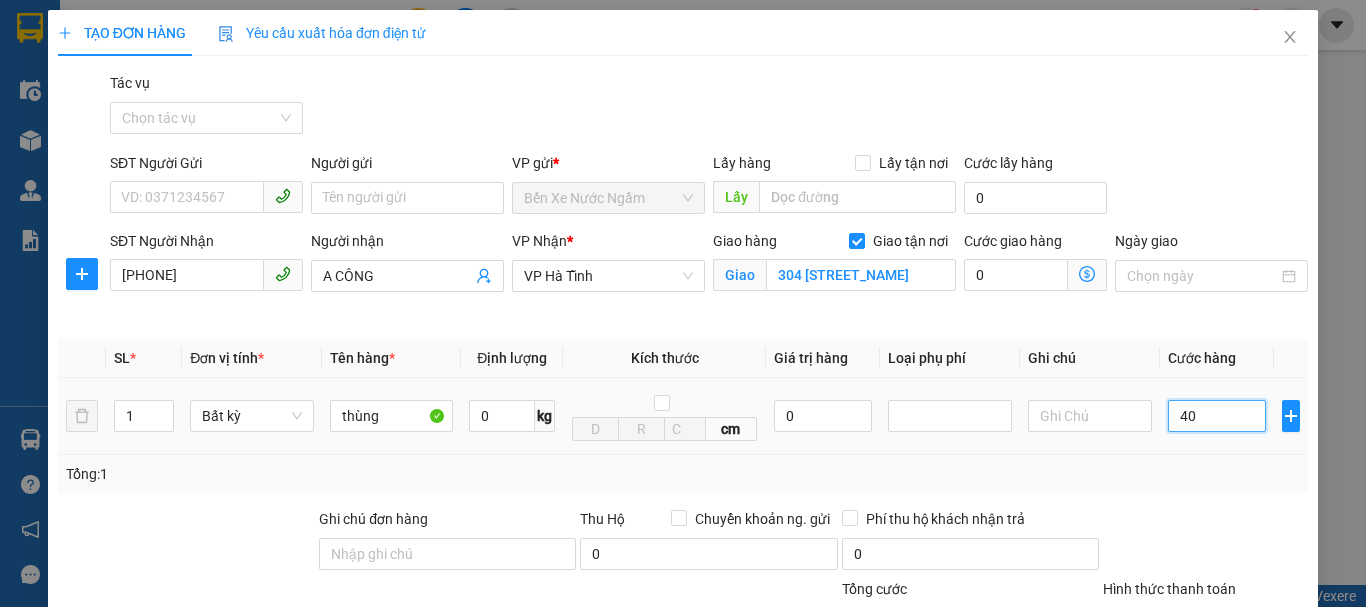 type on "400" 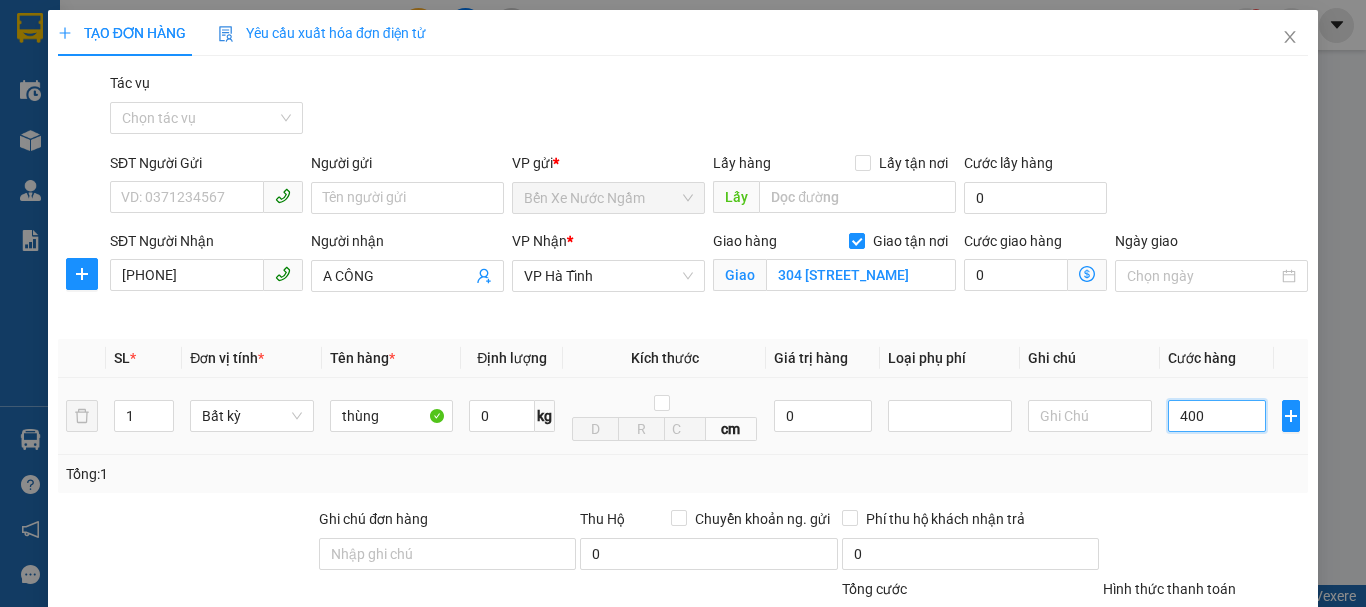 type on "4.000" 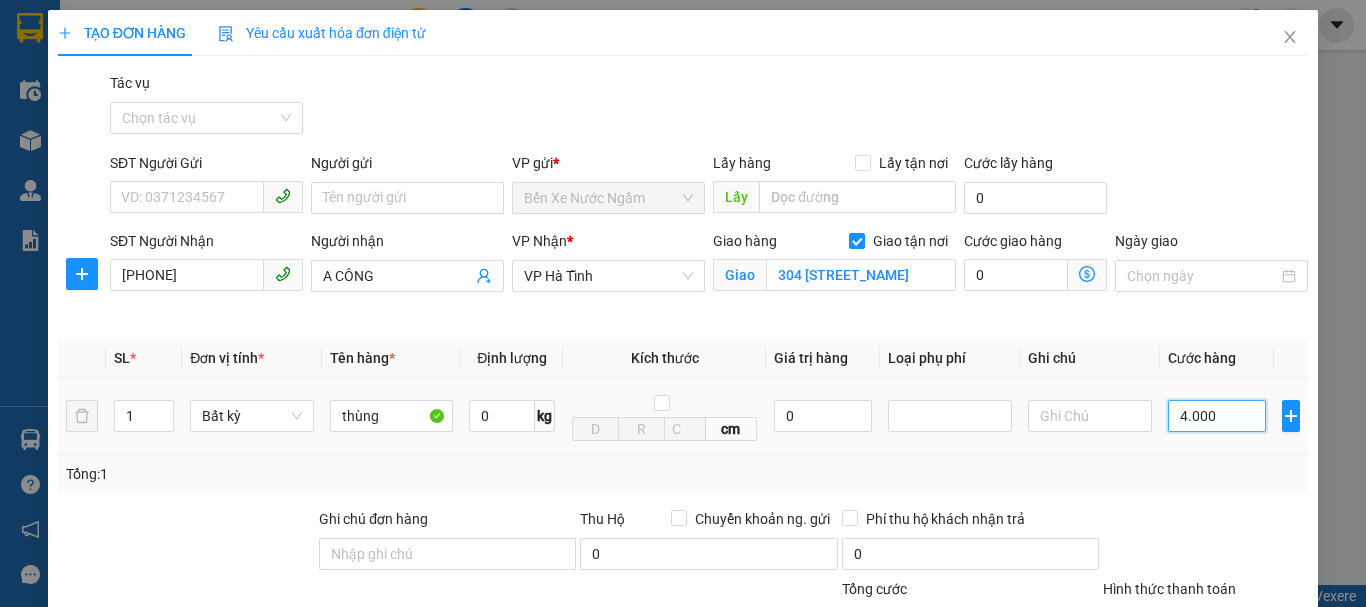 type on "40.000" 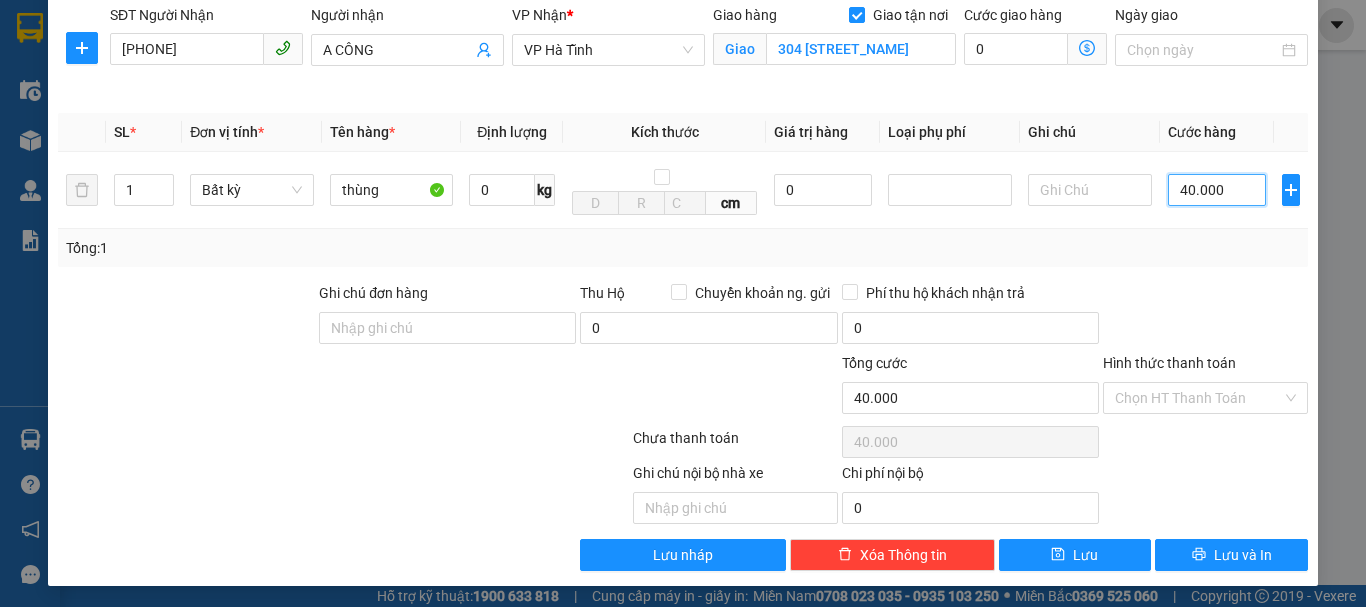 scroll, scrollTop: 230, scrollLeft: 0, axis: vertical 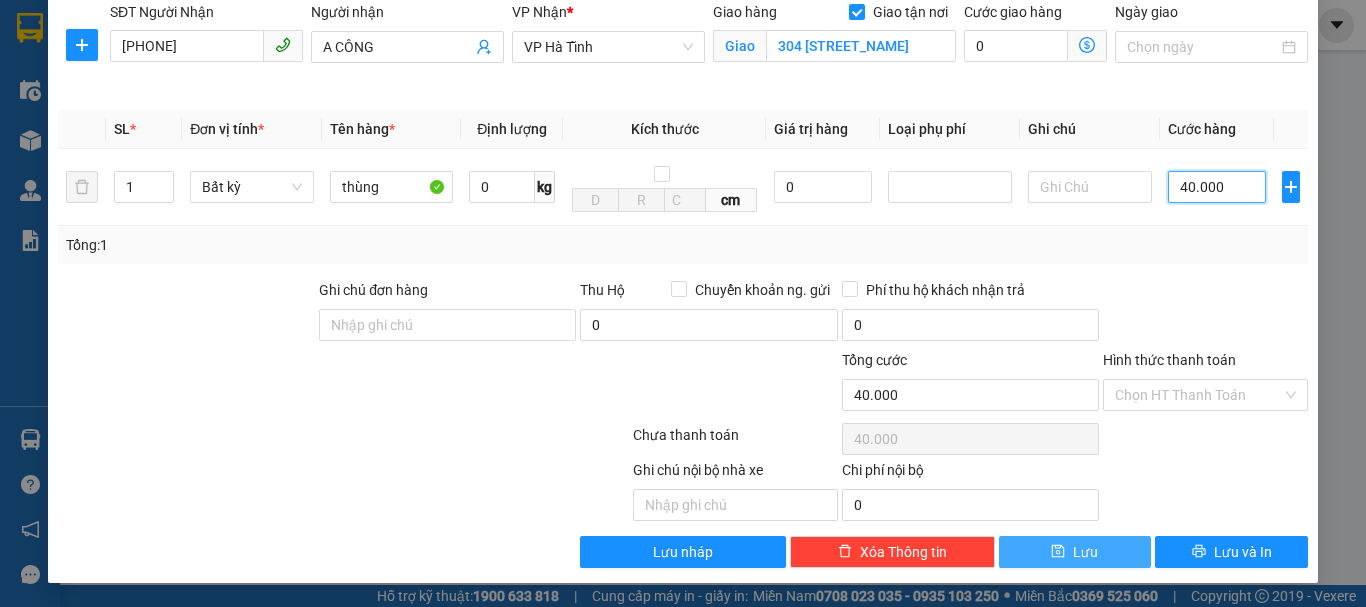 type on "40.000" 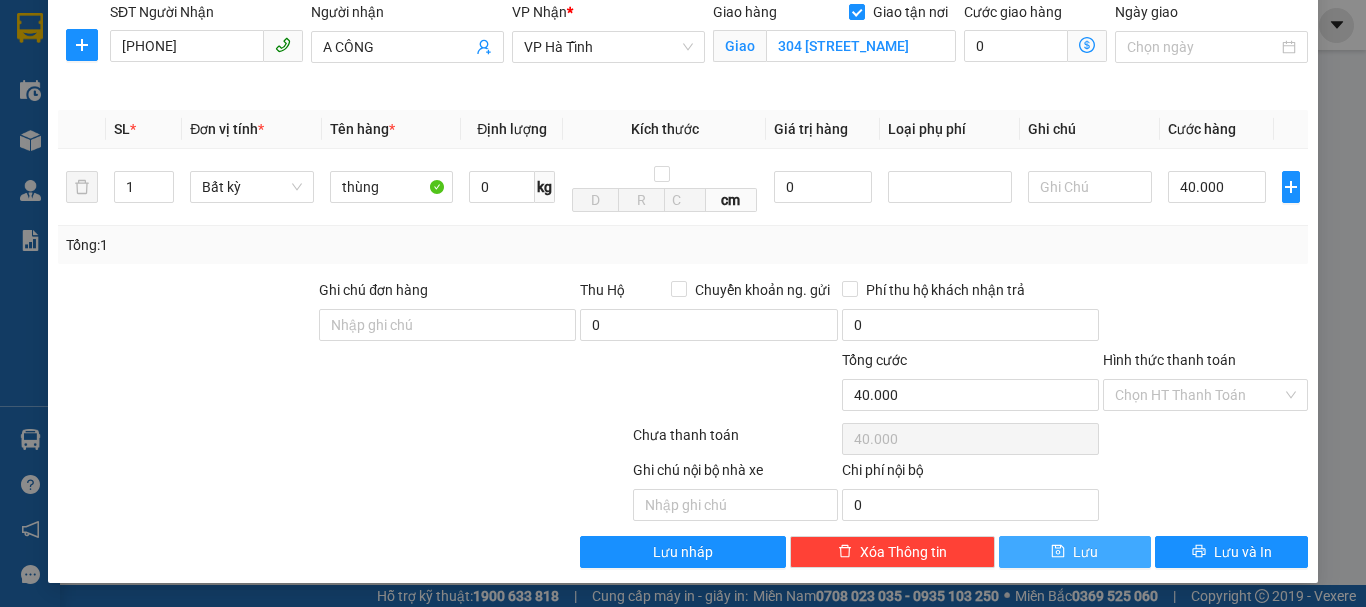 click on "Lưu" at bounding box center (1075, 552) 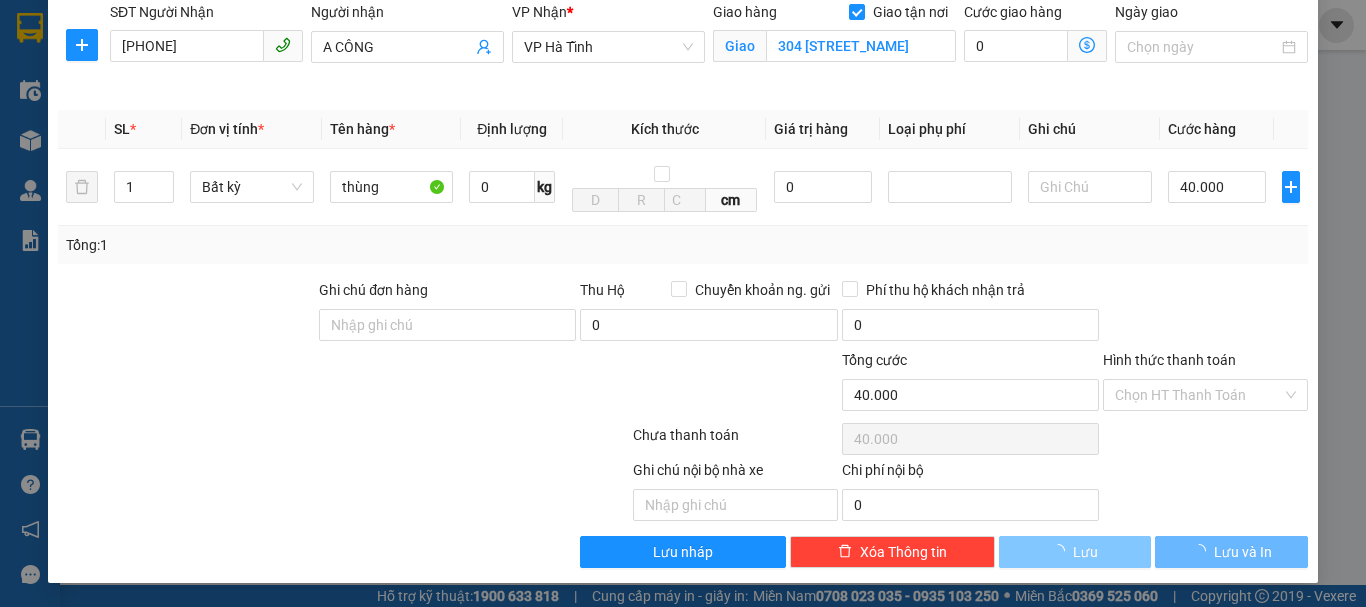 type 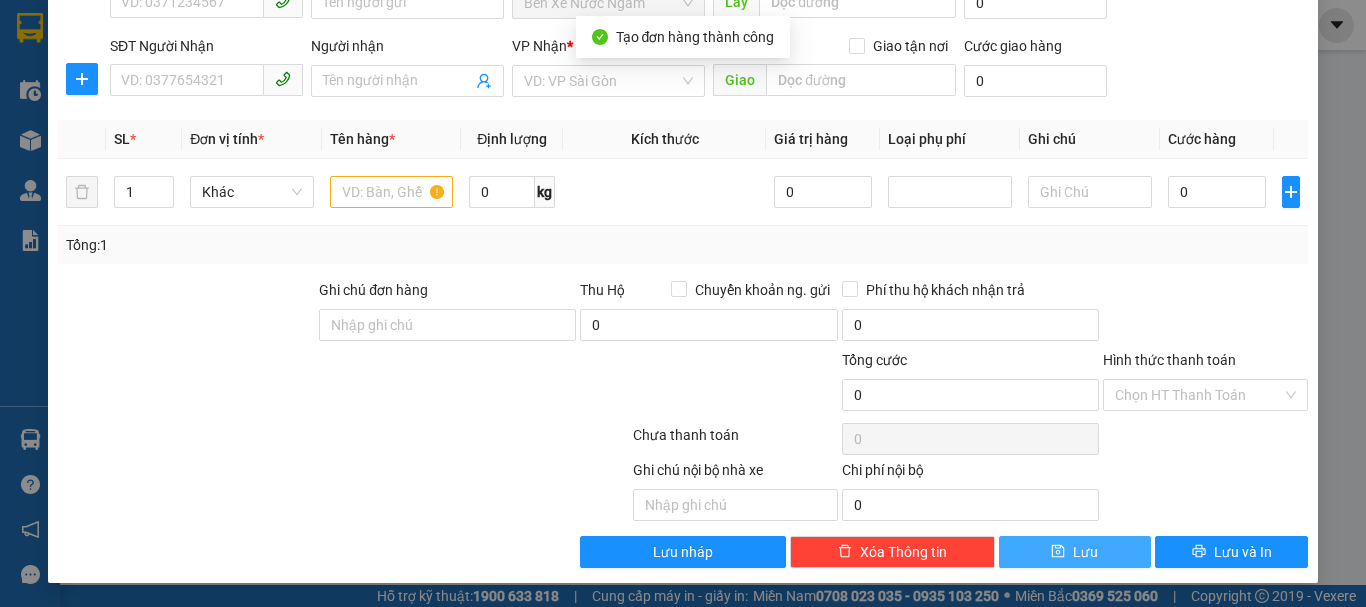 scroll, scrollTop: 195, scrollLeft: 0, axis: vertical 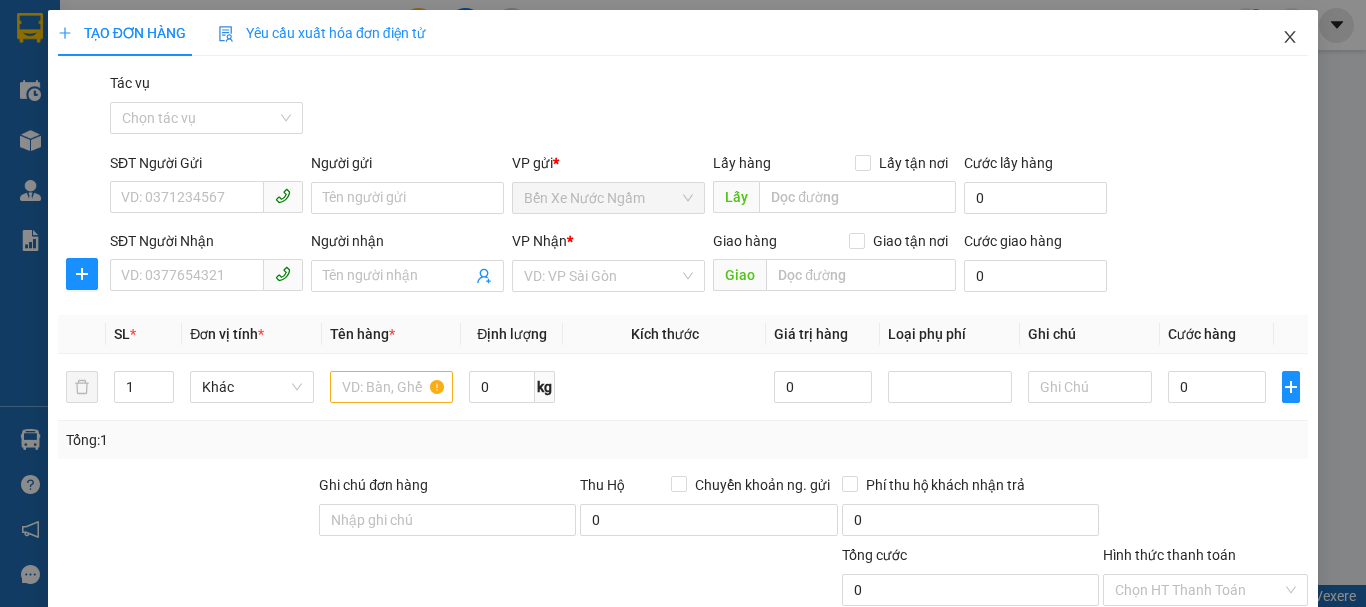 click at bounding box center [1290, 38] 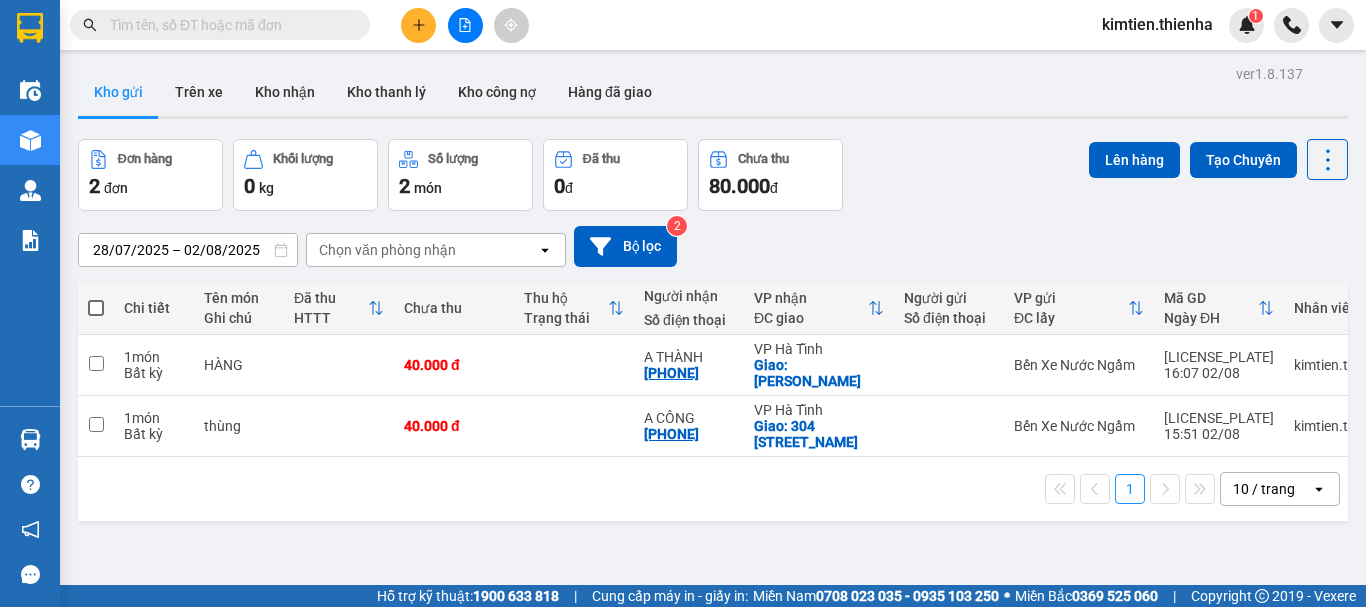 click 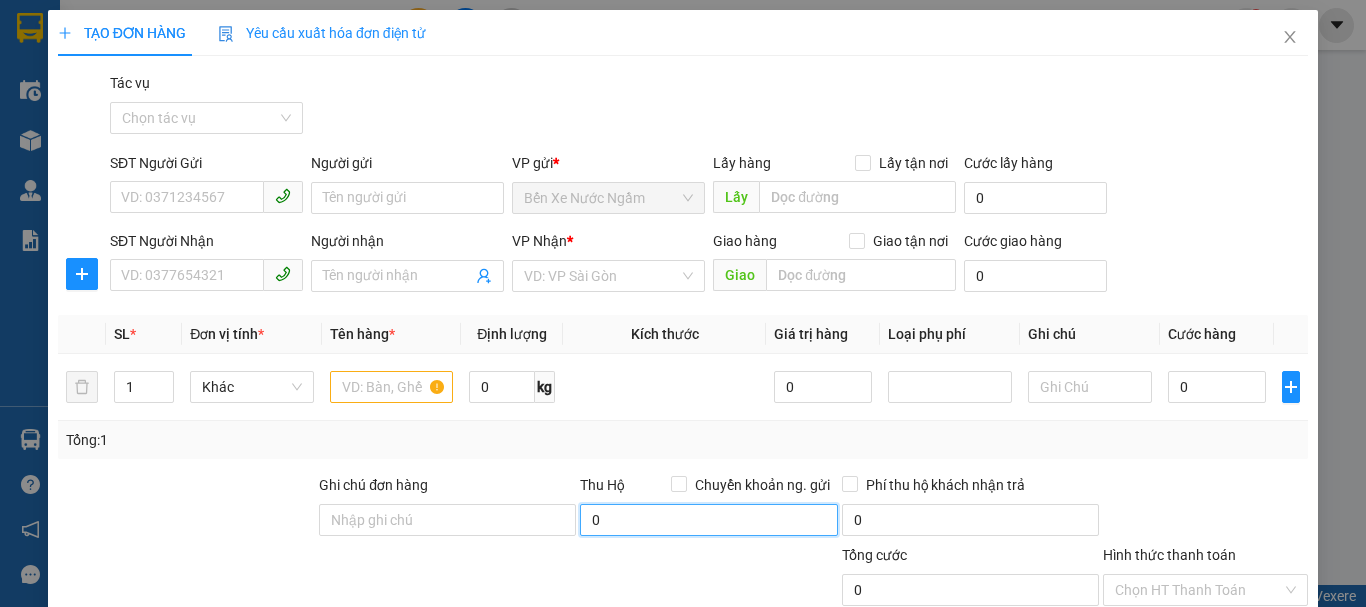 click on "0" at bounding box center [708, 520] 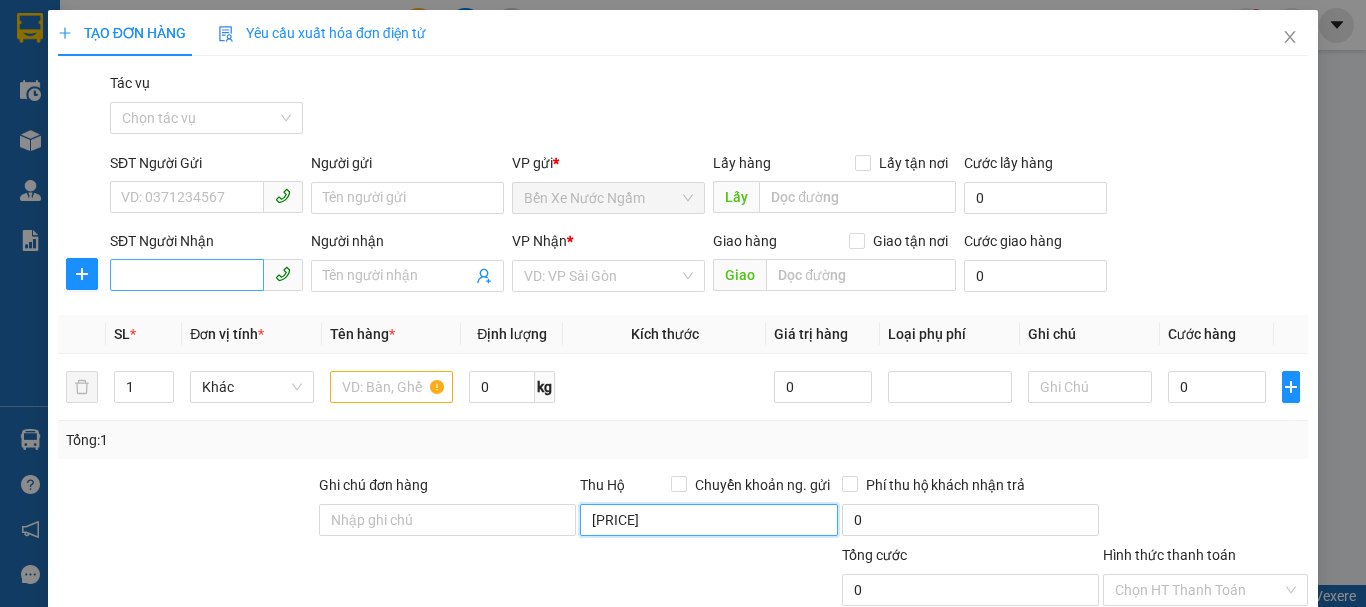 type on "[PRICE]" 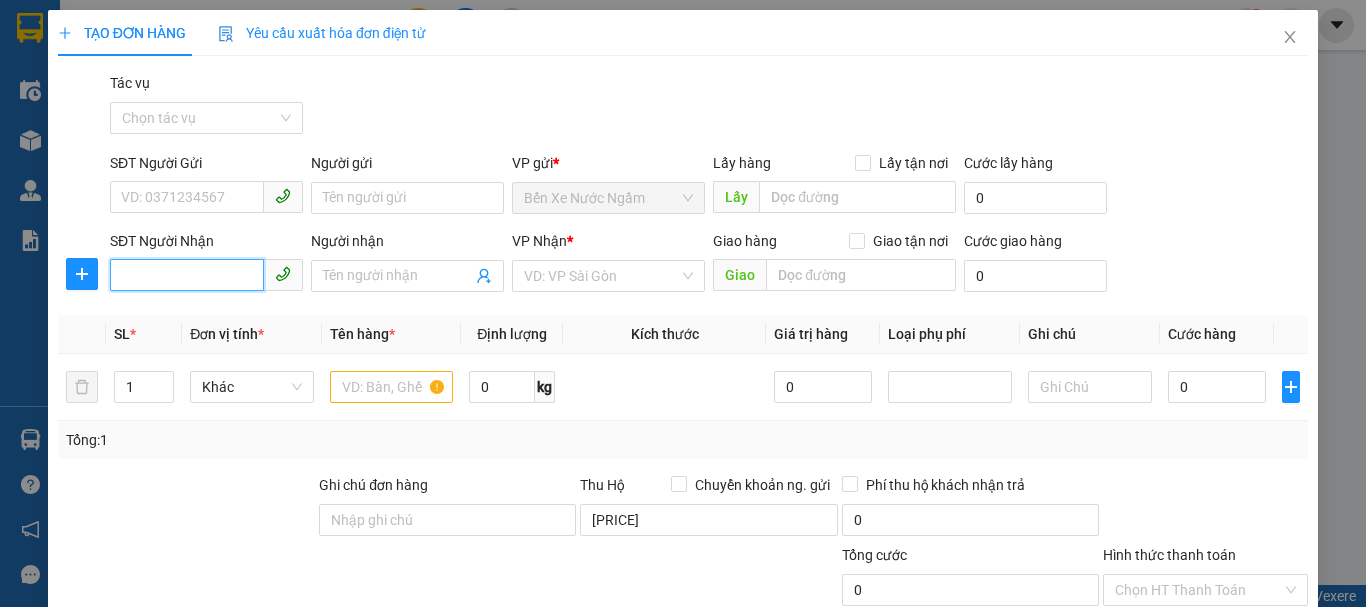 click on "SĐT Người Nhận" at bounding box center (187, 275) 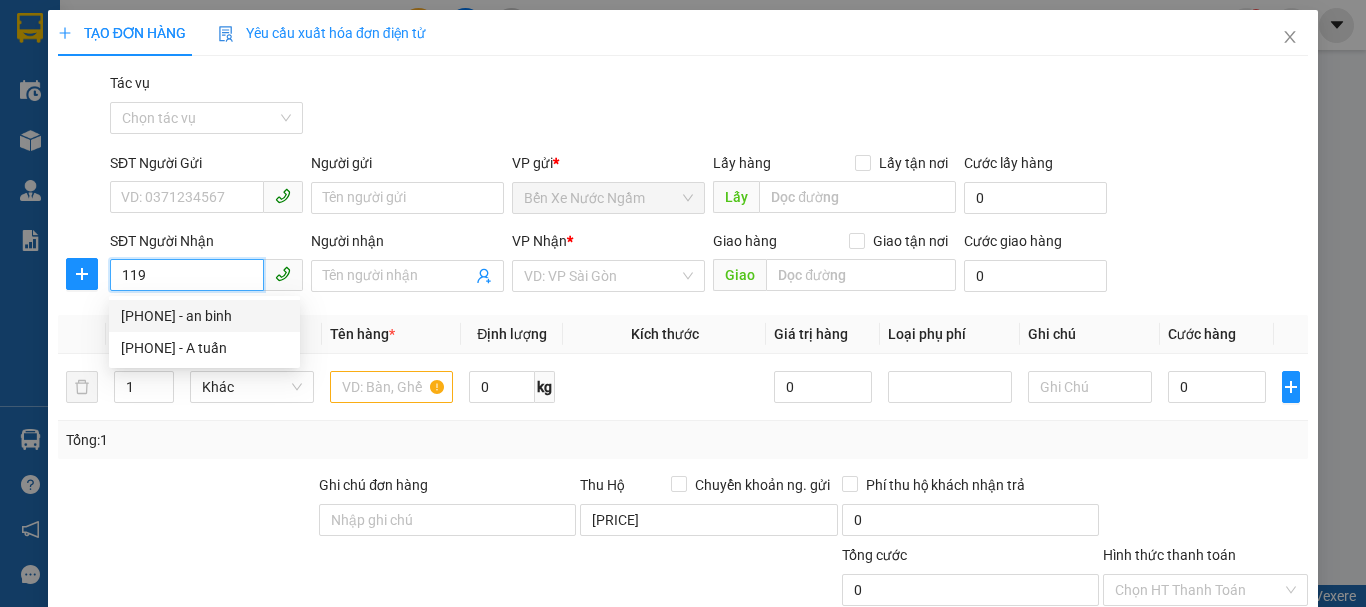 click on "[PHONE] - an binh" at bounding box center [204, 316] 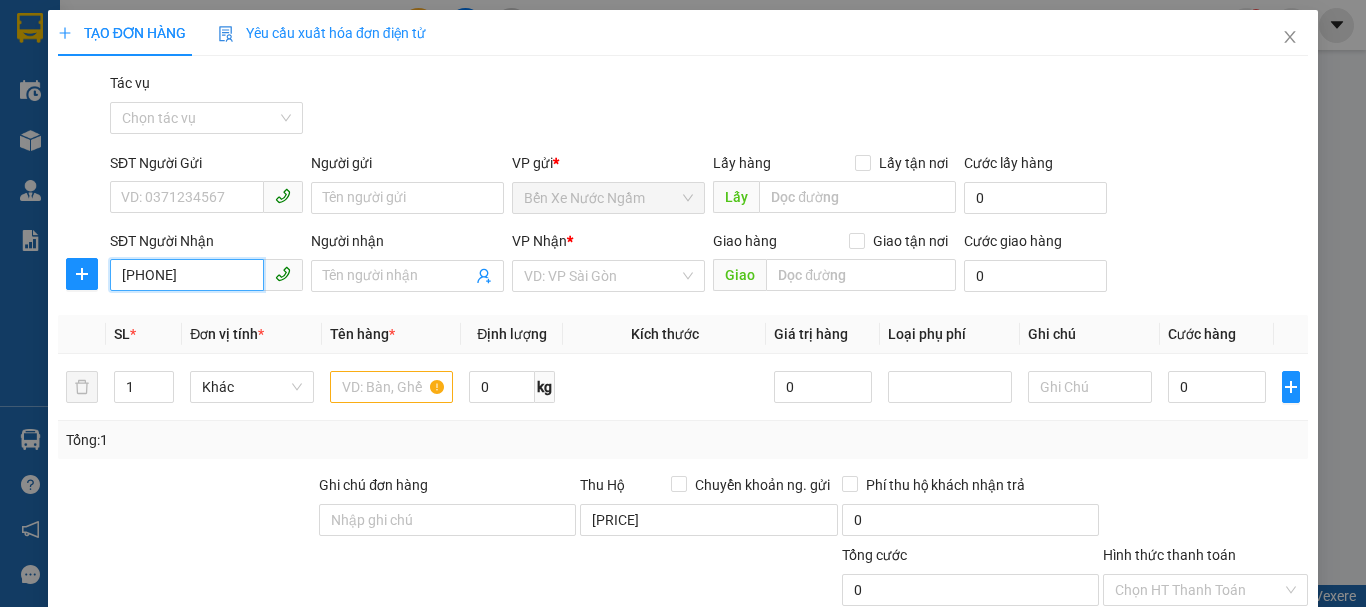 click on "Kết quả tìm kiếm ( 0 )  Bộ lọc  Gửi 3 ngày gần nhất No Data kimtien.thienha 1     Điều hành xe     Kho hàng mới     Quản Lý Quản lý thu hộ Quản lý chuyến Quản lý khách hàng Quản lý giao nhận mới Quản lý kiểm kho     Báo cáo 1. Báo cáo nộp tiền các vp 12. Thống kê đơn đối tác 2. Báo cáo doanh thu các văn phòng ( không có công nợ - tính theo ngày lên hàng) 5. Báo cáo COD đi hàng ngày 6. Doanh số theo xe, tài xế chi tiết Báo cáo đơn hàng hủy Hàng sắp về Hướng dẫn sử dụng Giới thiệu Vexere, nhận hoa hồng Phản hồi Phần mềm hỗ trợ bạn tốt chứ? Hỗ trợ kỹ thuật:  1900 633 818 | Cung cấp máy in - giấy in:  Miền Nam  0708 023 035 - 0935 103 250 ⚪️ Miền Bắc  0369 525 060 | Copyright   2019 - Vexere Thông báo Thông báo của bạn Tính năng mới Chưa có thông báo mới  TẠO ĐƠN HÀNG Yêu cầu xuất hóa đơn điện tử * Tiêu chuẩn" at bounding box center [683, 303] 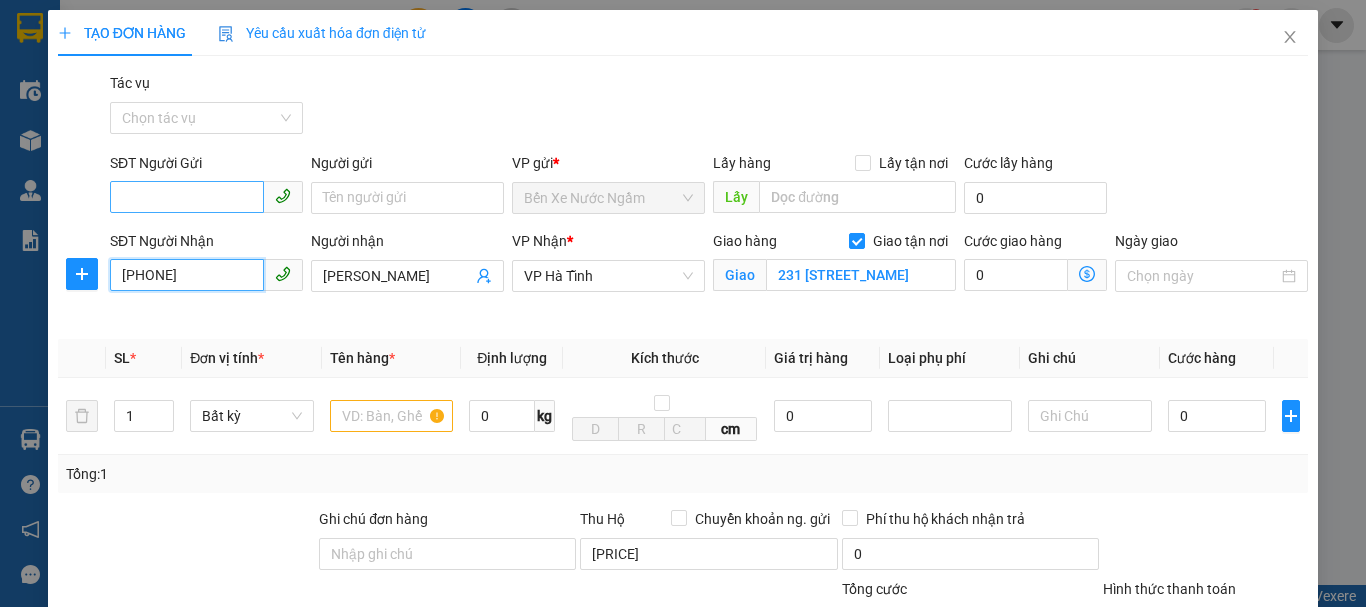 type on "[PHONE]" 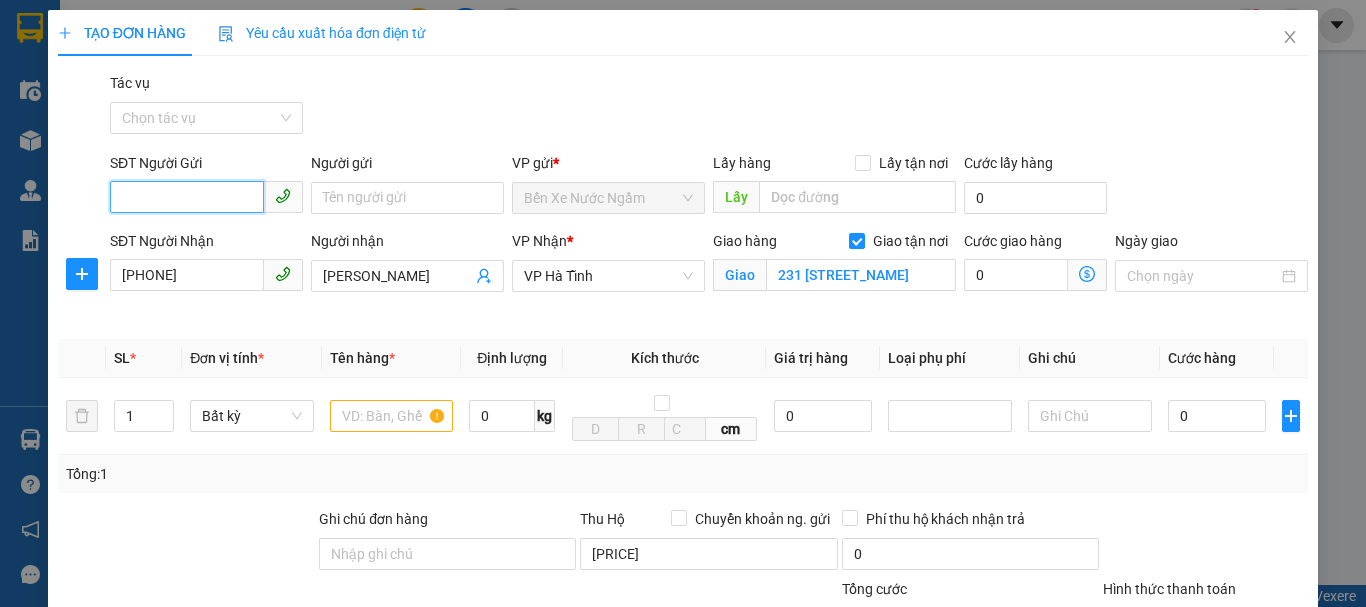 click on "SĐT Người Gửi" at bounding box center (187, 197) 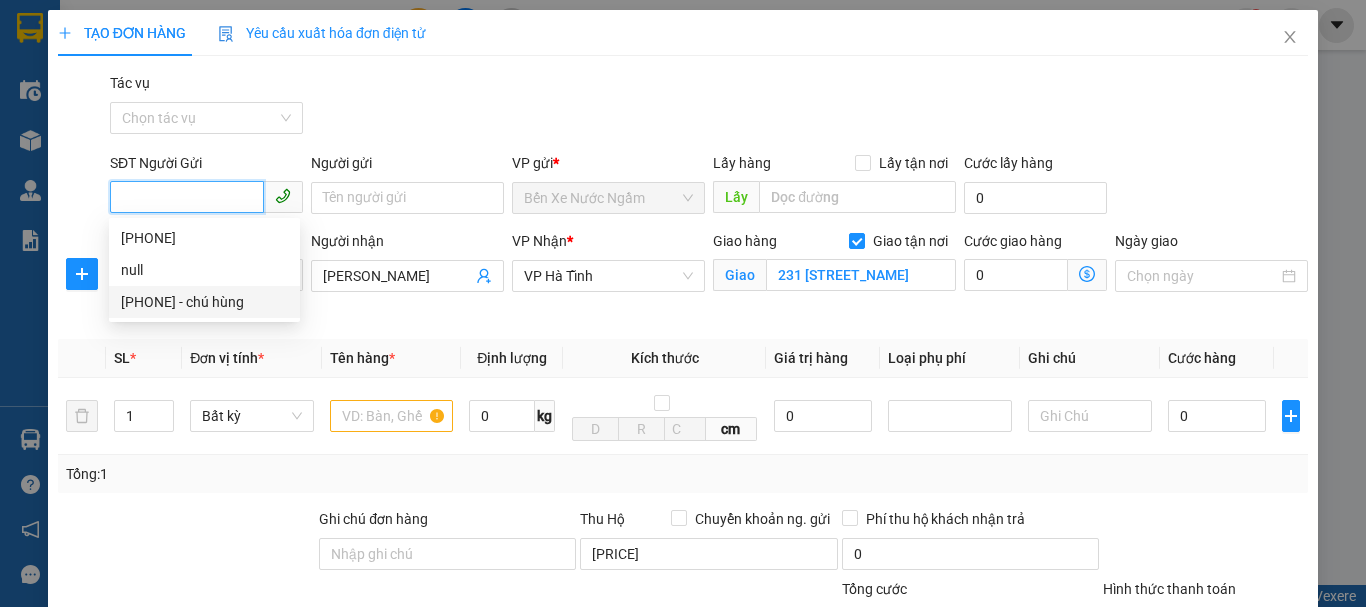 click on "[PHONE] - chú hùng" at bounding box center (204, 302) 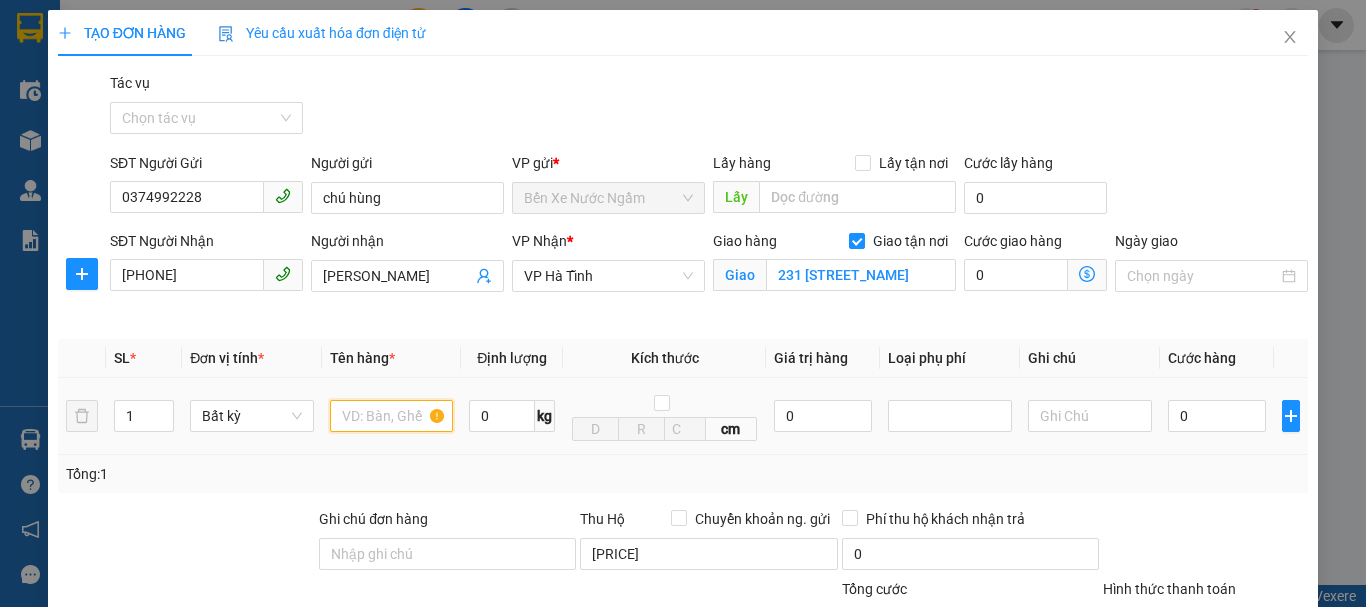 click at bounding box center [392, 416] 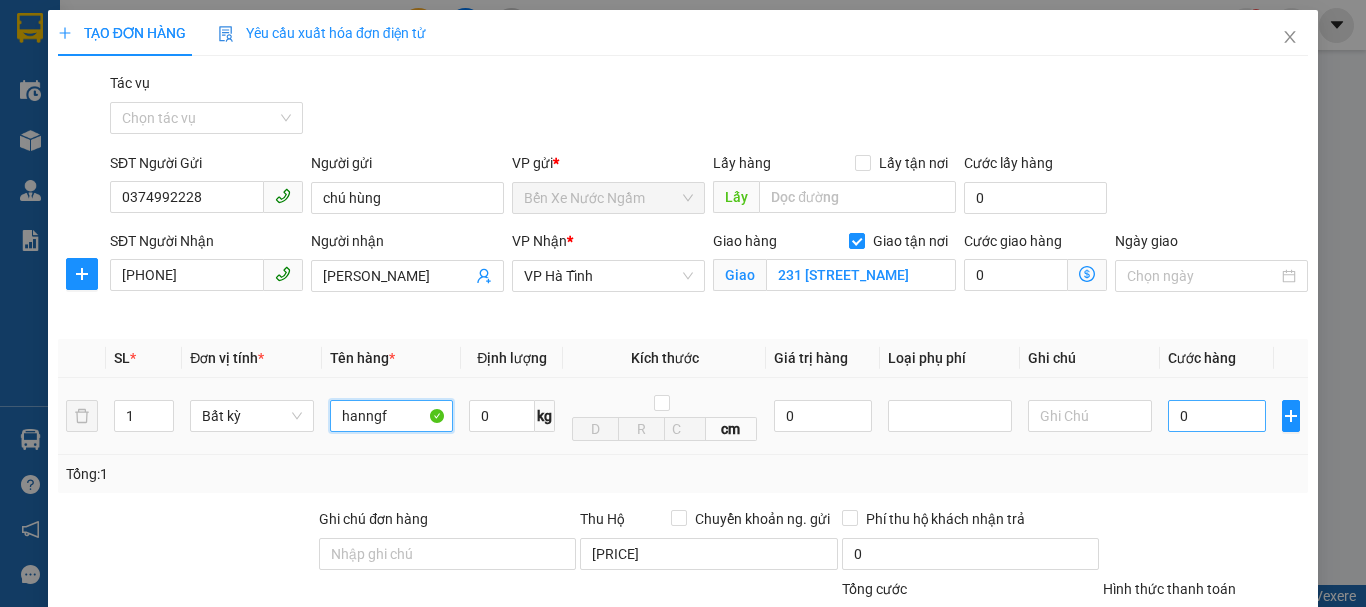 type on "hanngf" 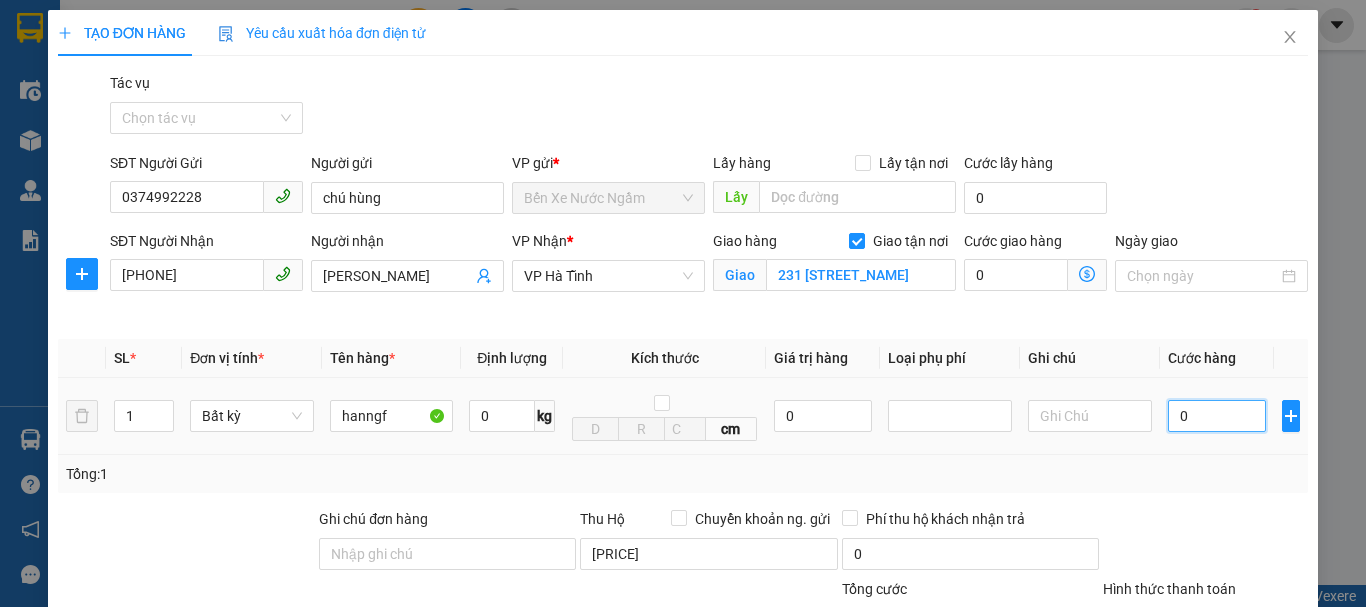 click on "0" at bounding box center [1217, 416] 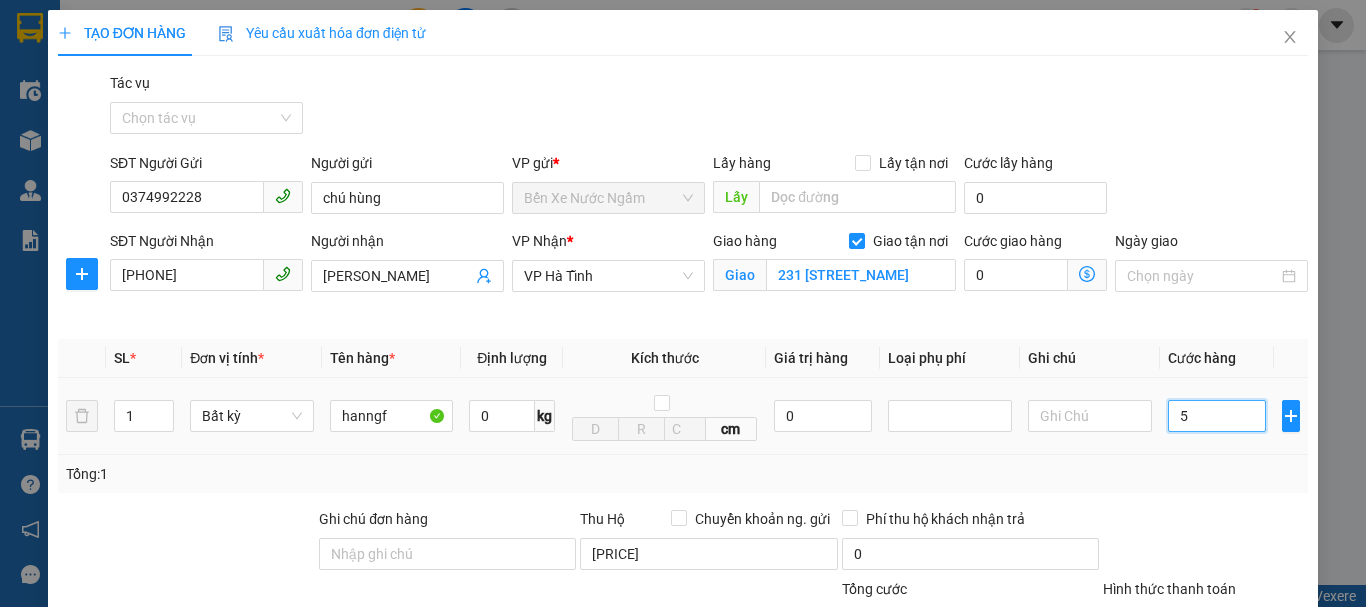 type on "50" 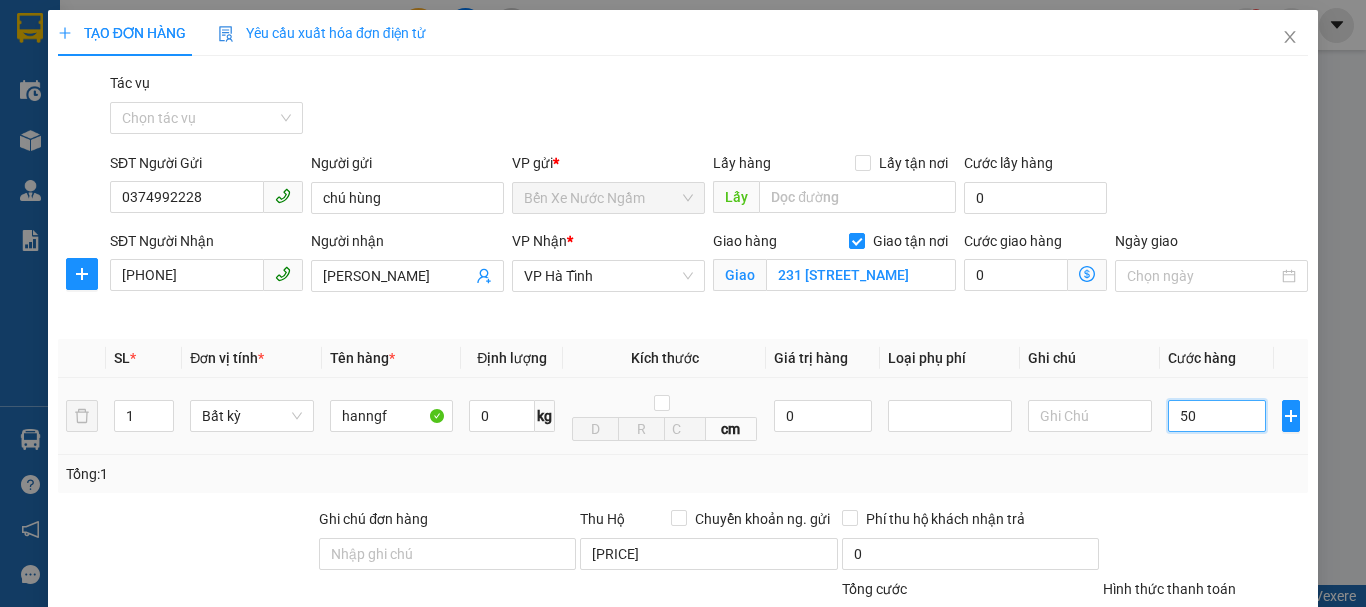 type on "500" 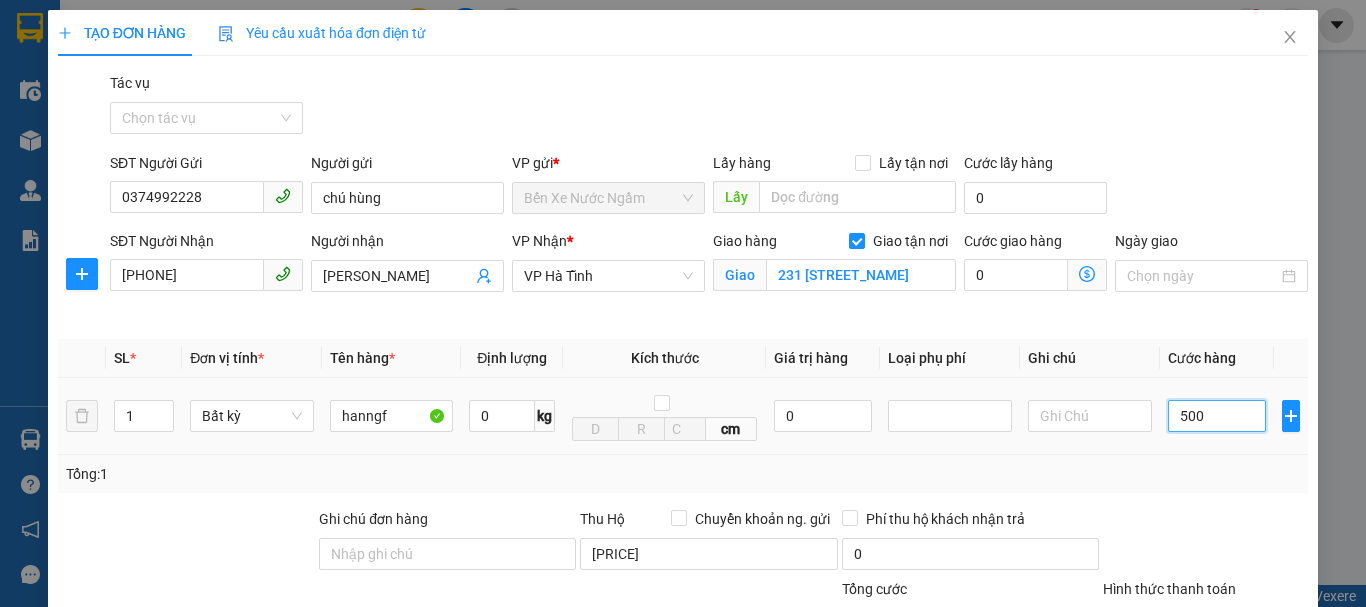 type on "5.000" 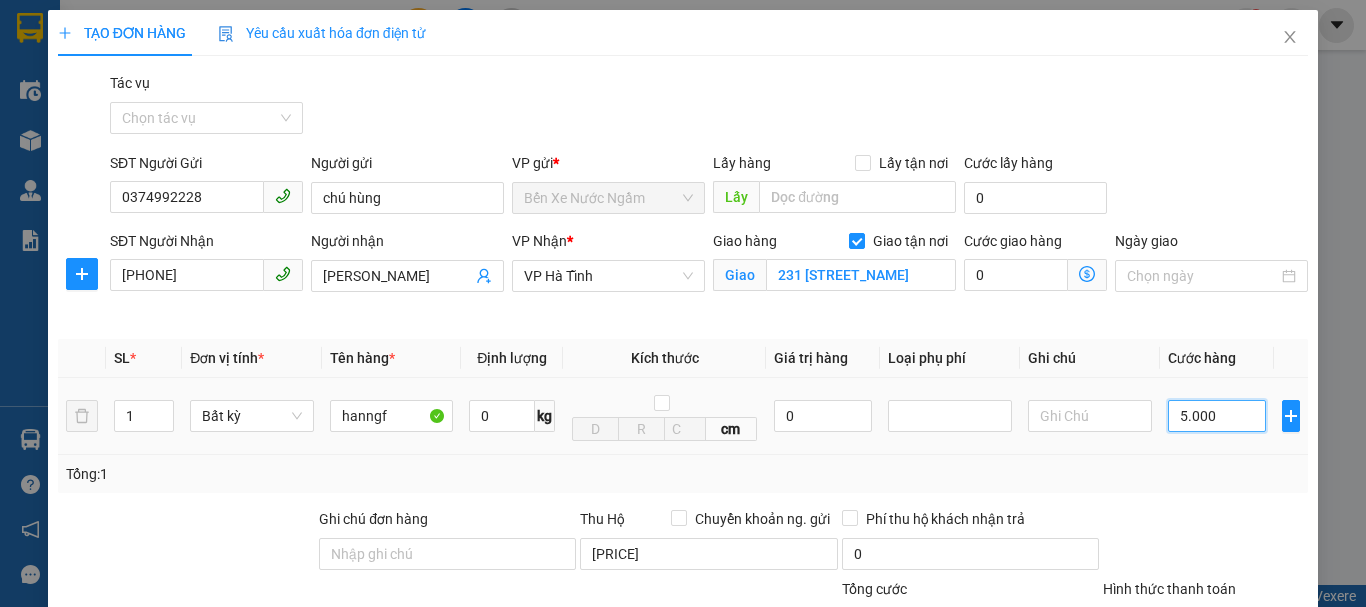 type on "5.000" 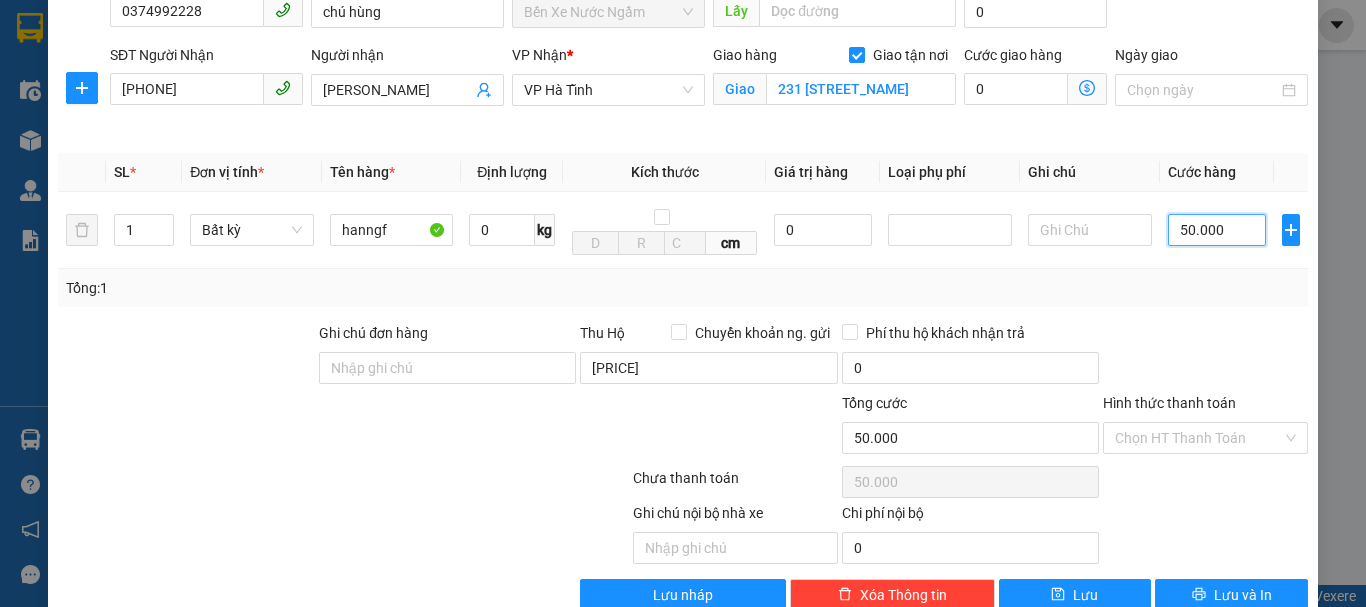 scroll, scrollTop: 200, scrollLeft: 0, axis: vertical 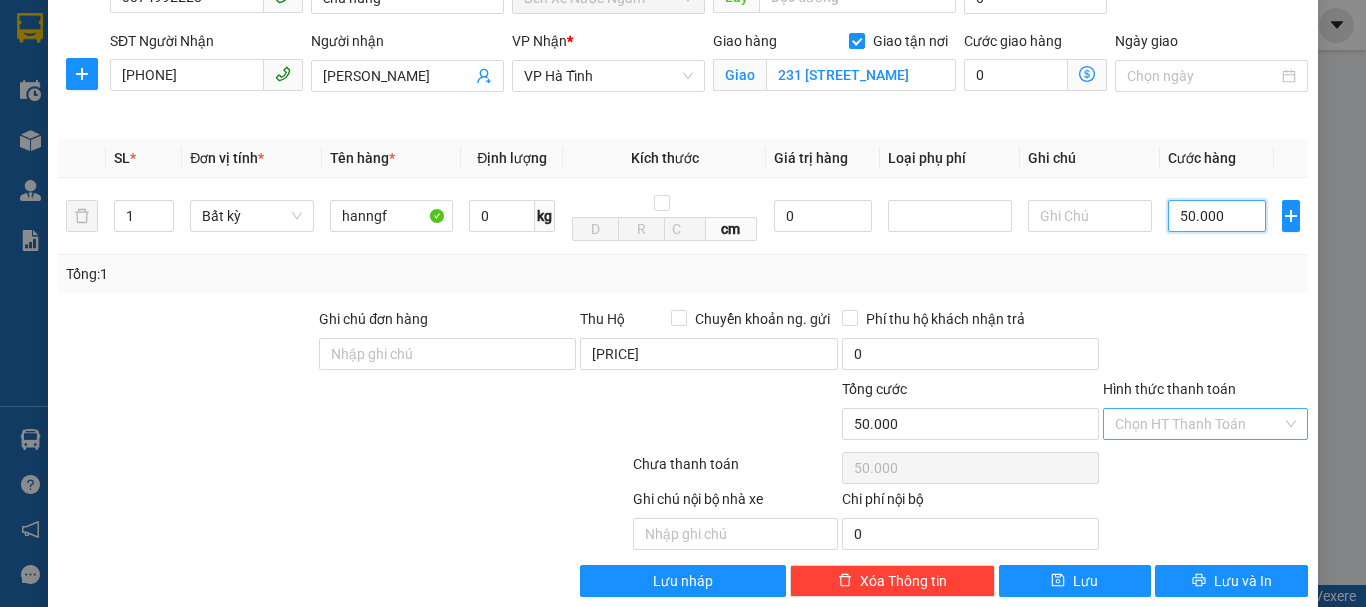 type on "50.000" 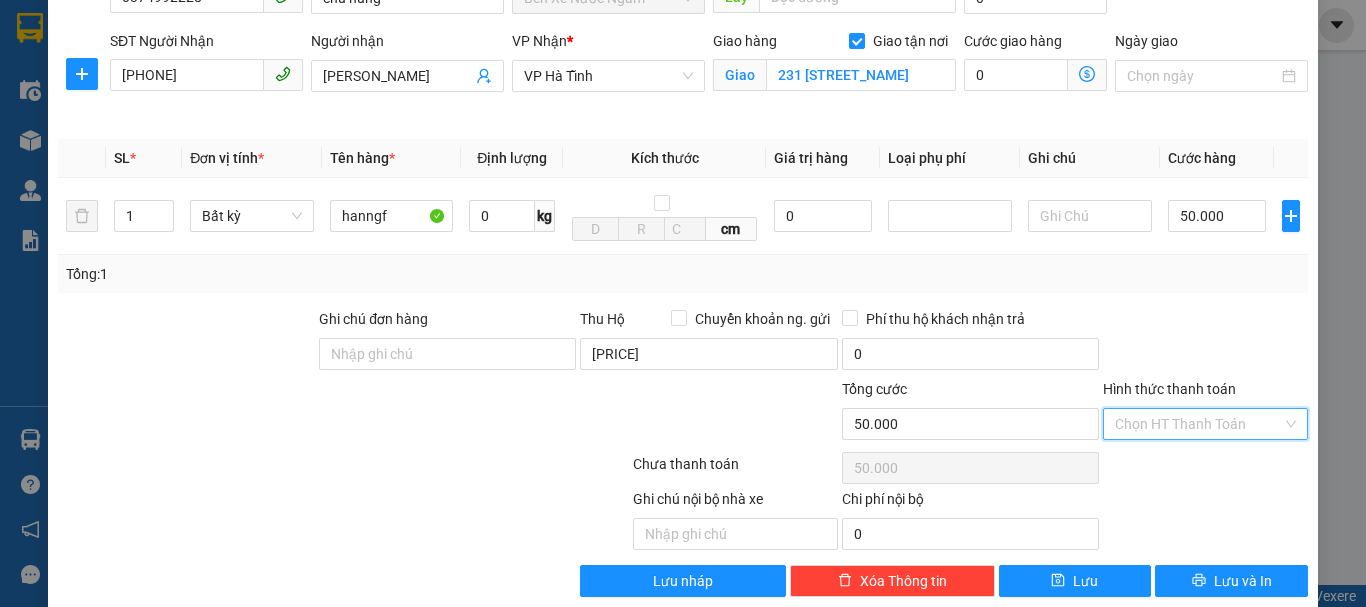 click on "Hình thức thanh toán" at bounding box center (1198, 424) 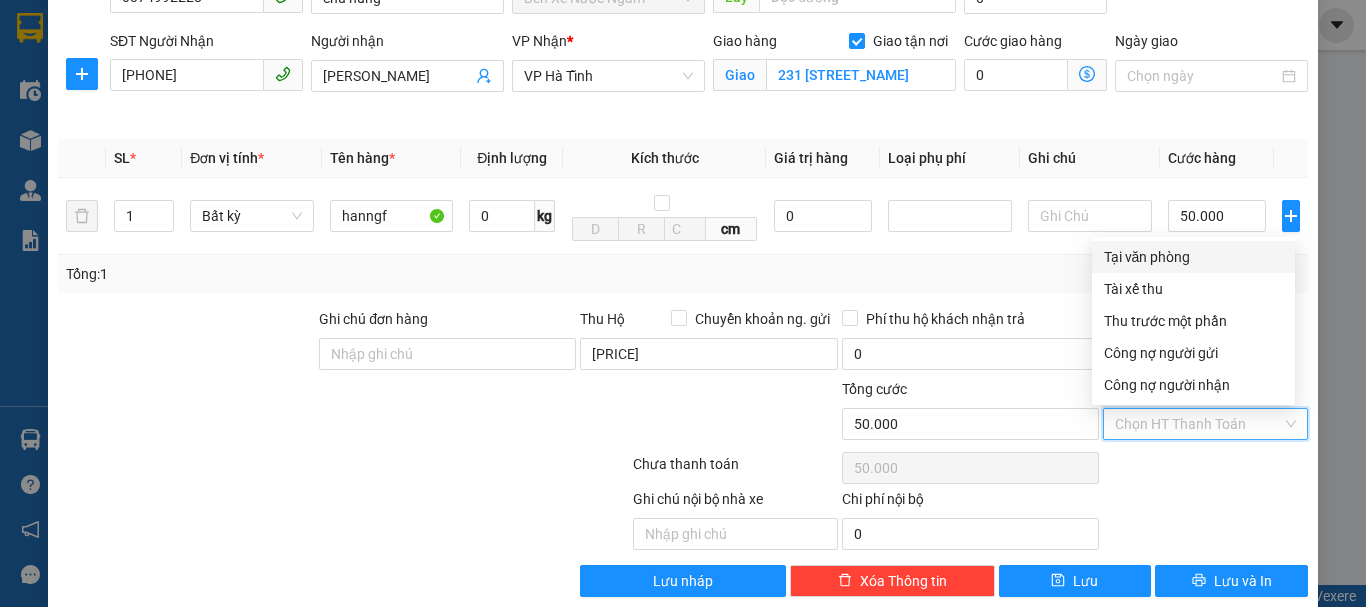click on "Tại văn phòng" at bounding box center [1193, 257] 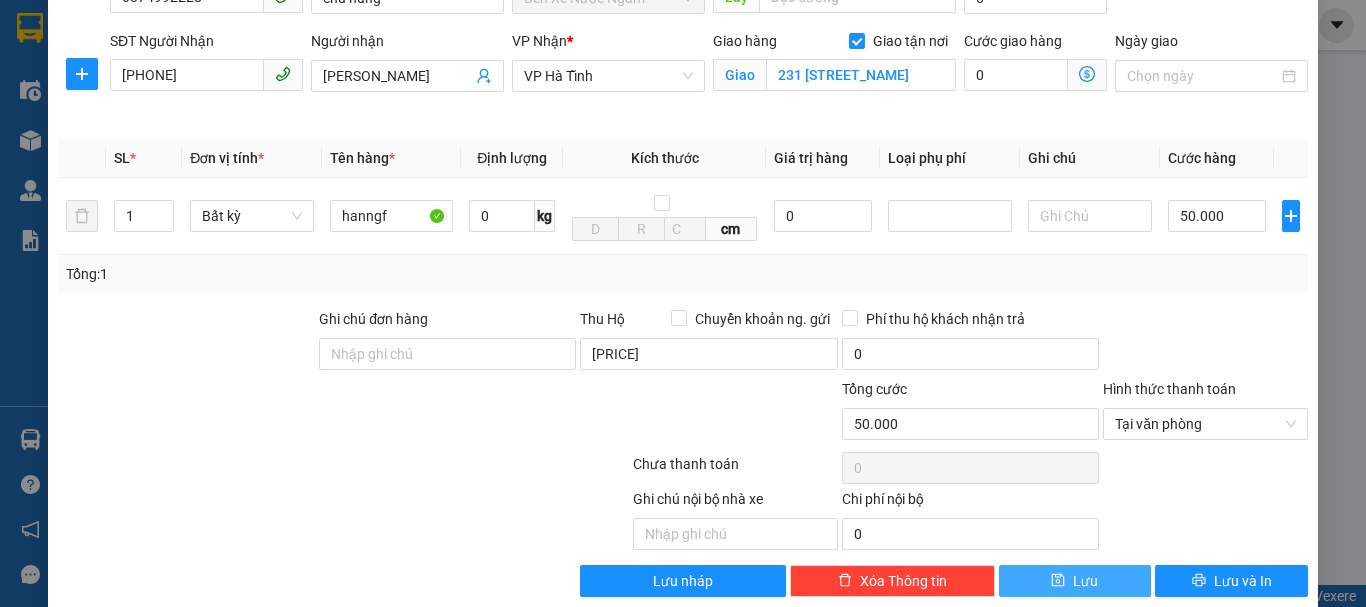 click on "Lưu" at bounding box center (1085, 581) 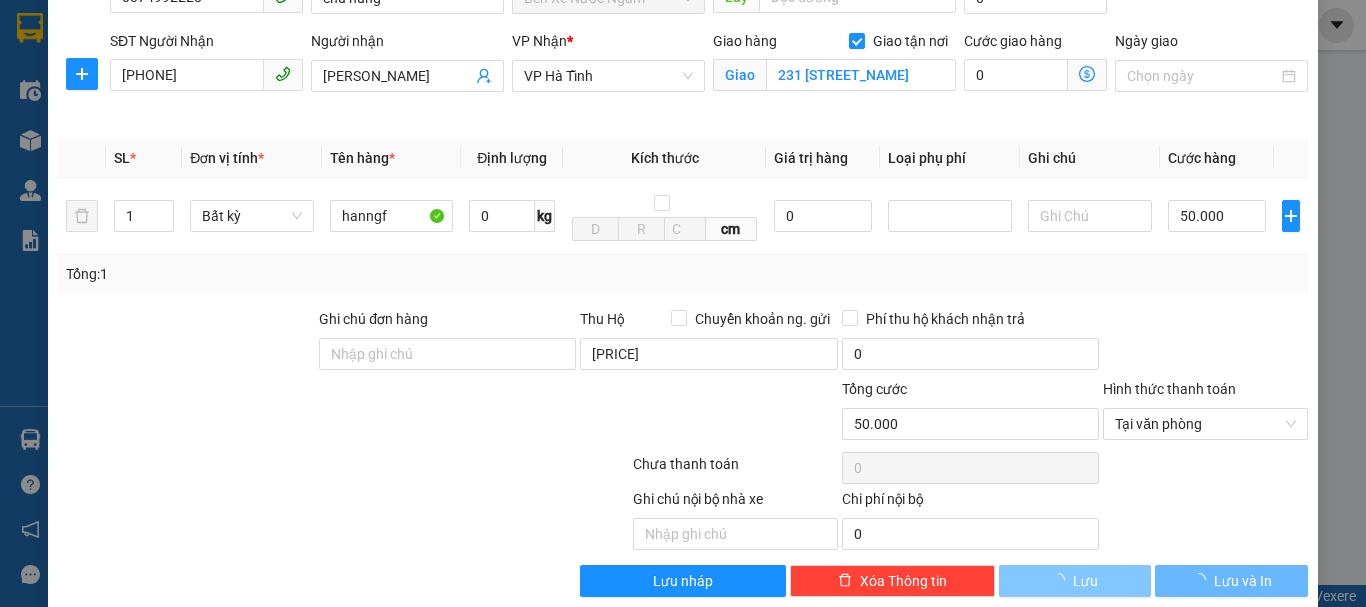 type 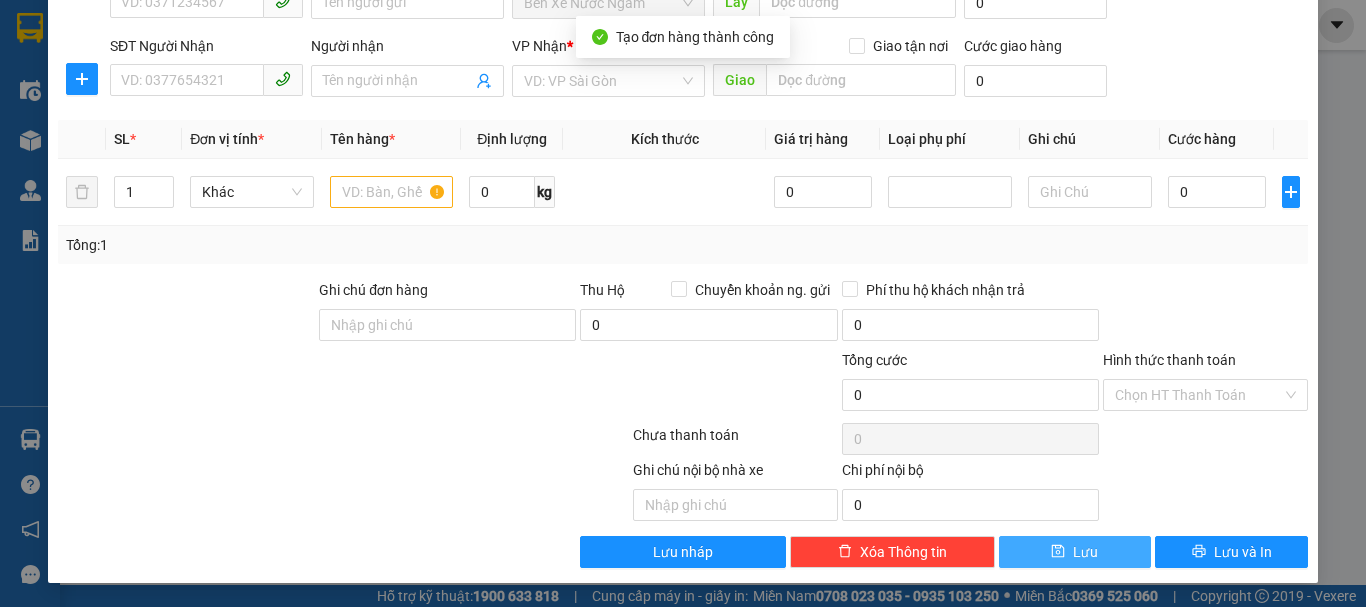 scroll, scrollTop: 195, scrollLeft: 0, axis: vertical 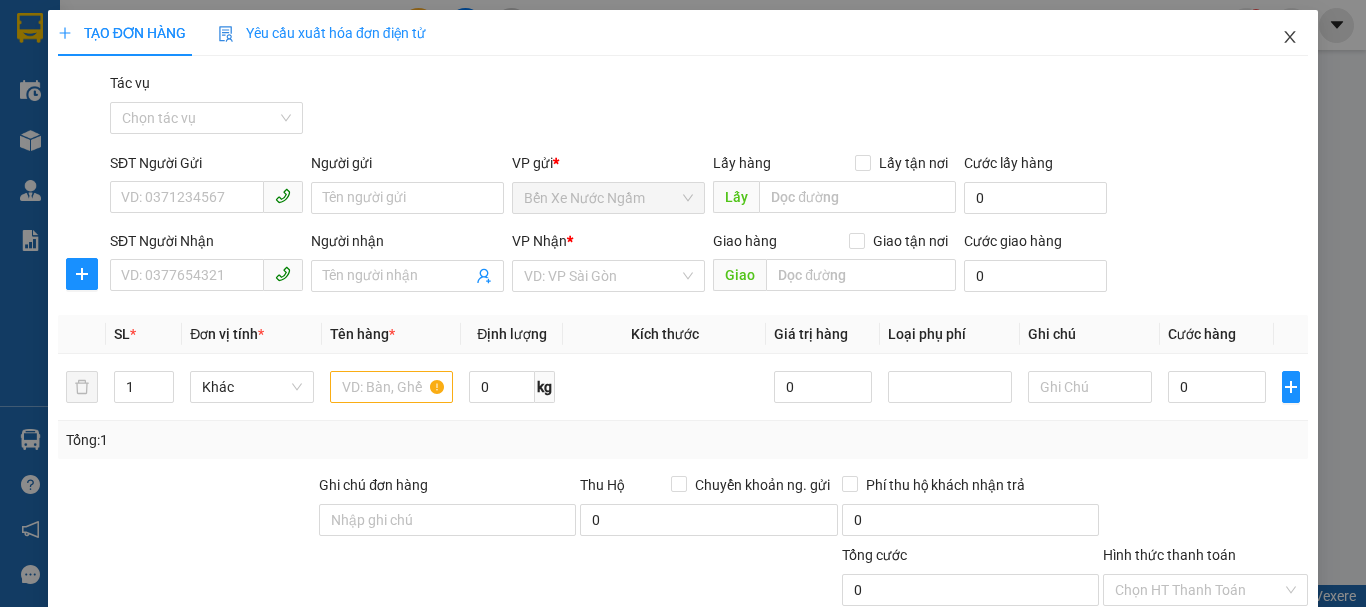 click 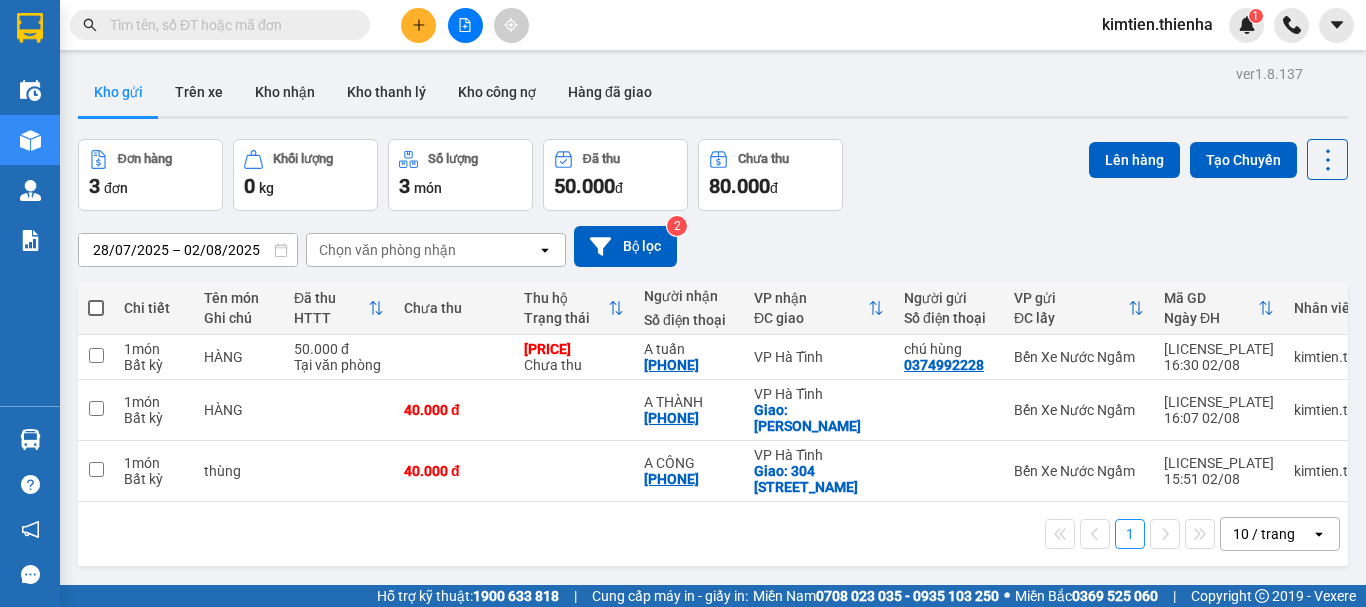click at bounding box center (96, 308) 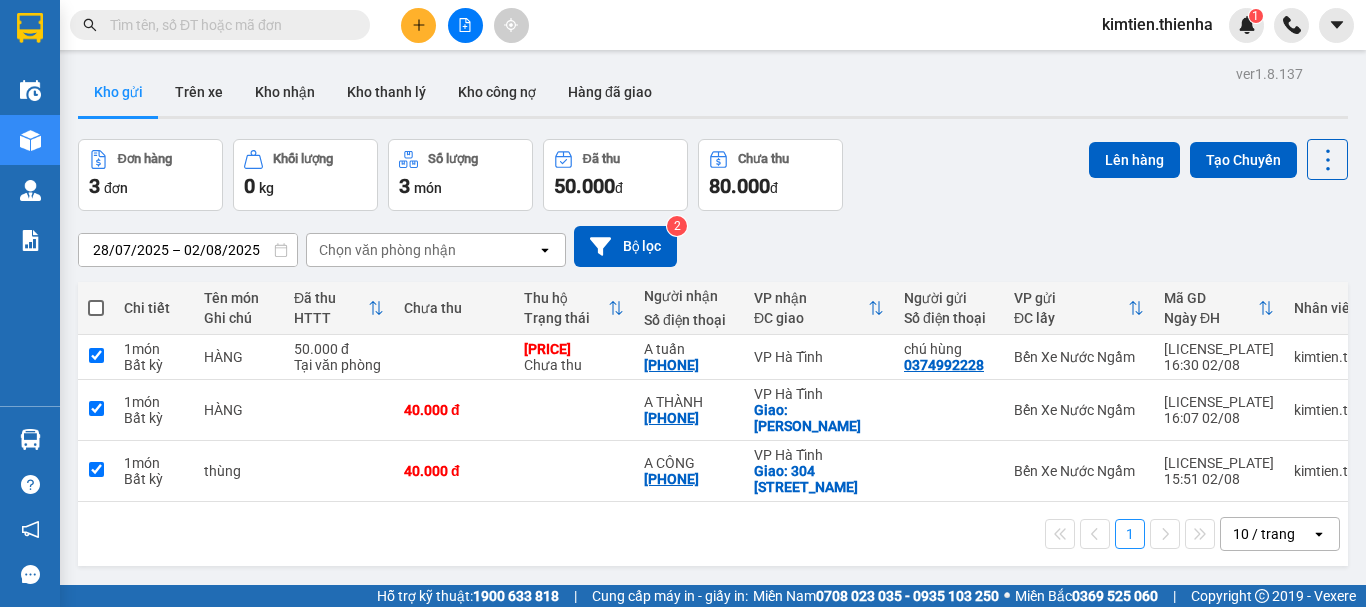 checkbox on "true" 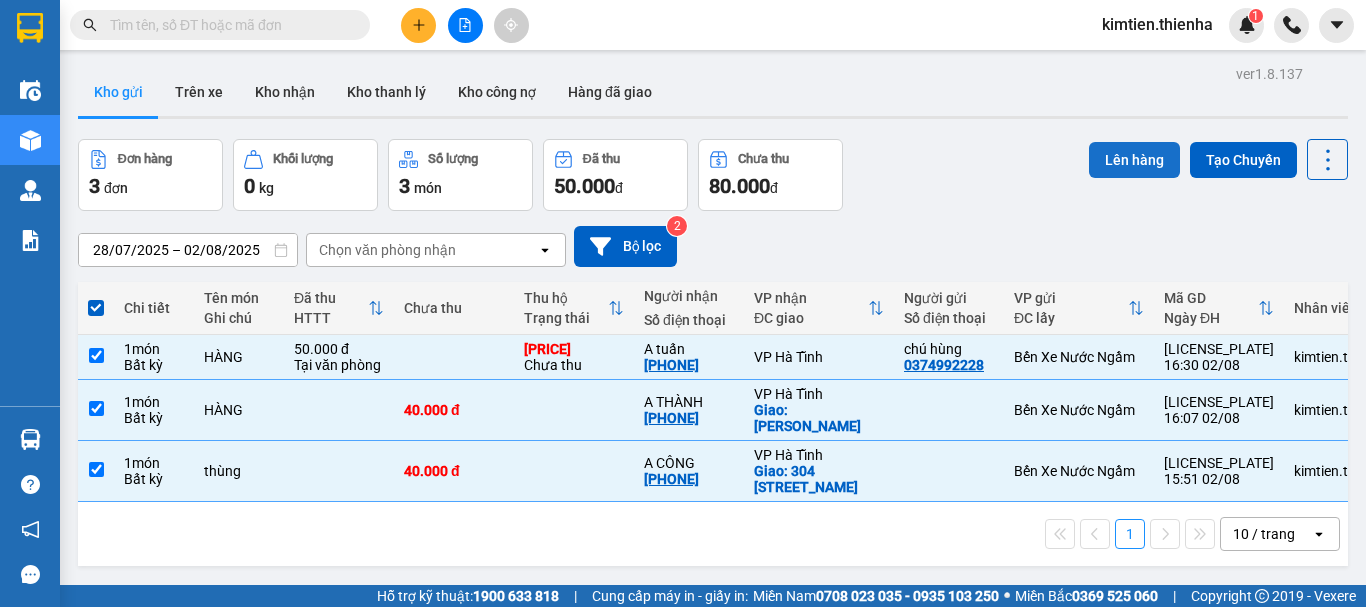 click on "Lên hàng" at bounding box center [1134, 160] 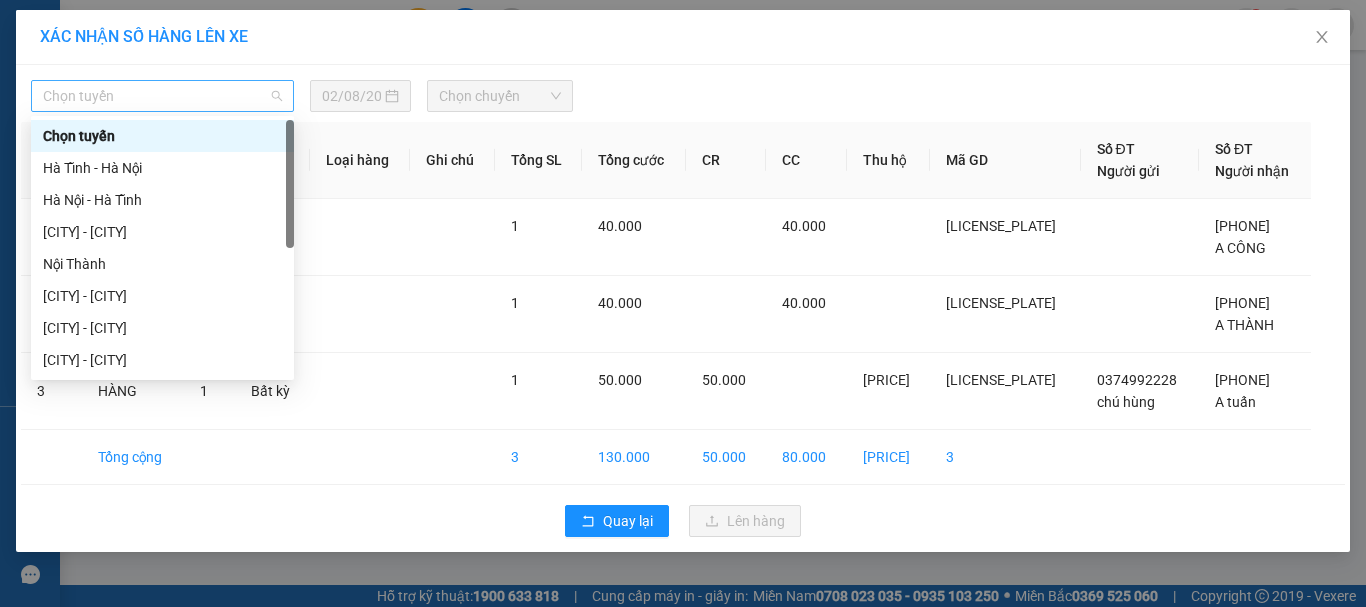 click on "Chọn tuyến" at bounding box center [162, 96] 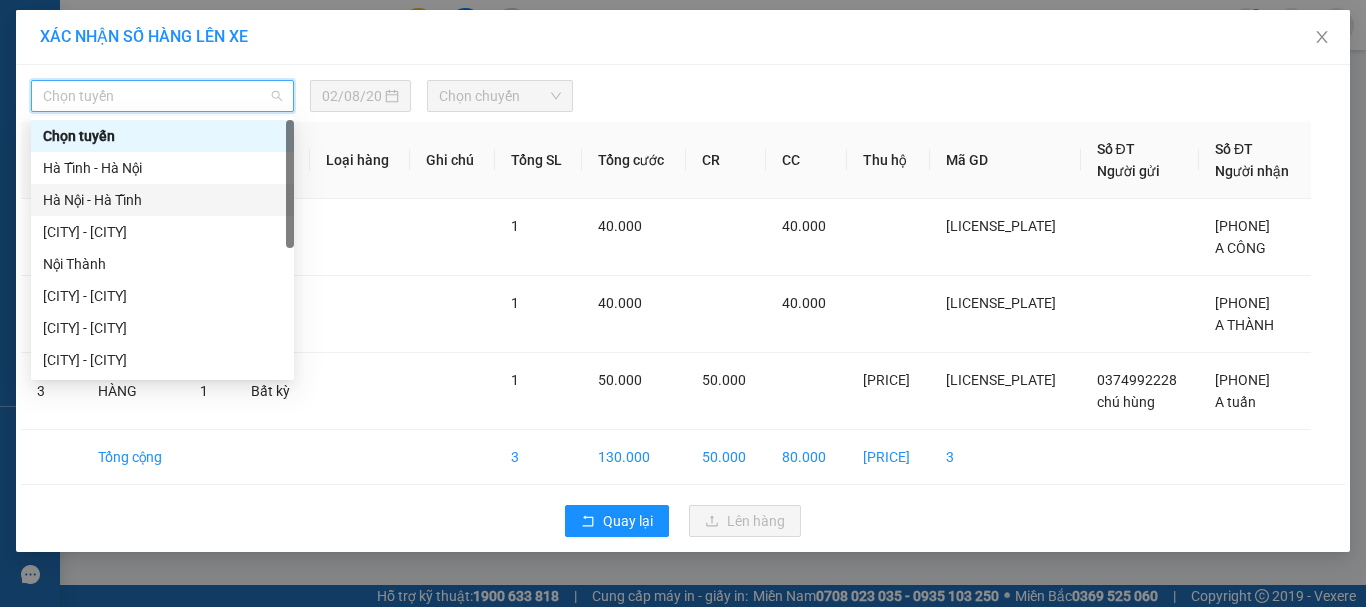 drag, startPoint x: 118, startPoint y: 193, endPoint x: 423, endPoint y: 129, distance: 311.64243 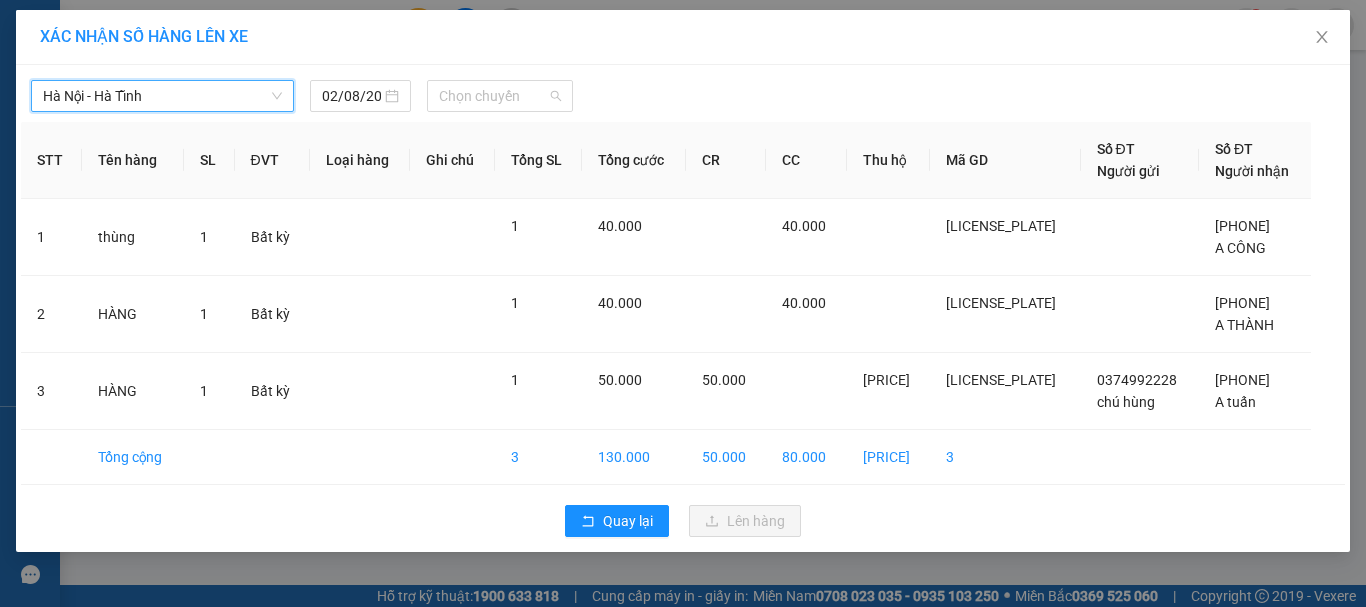 drag, startPoint x: 506, startPoint y: 99, endPoint x: 591, endPoint y: 150, distance: 99.12618 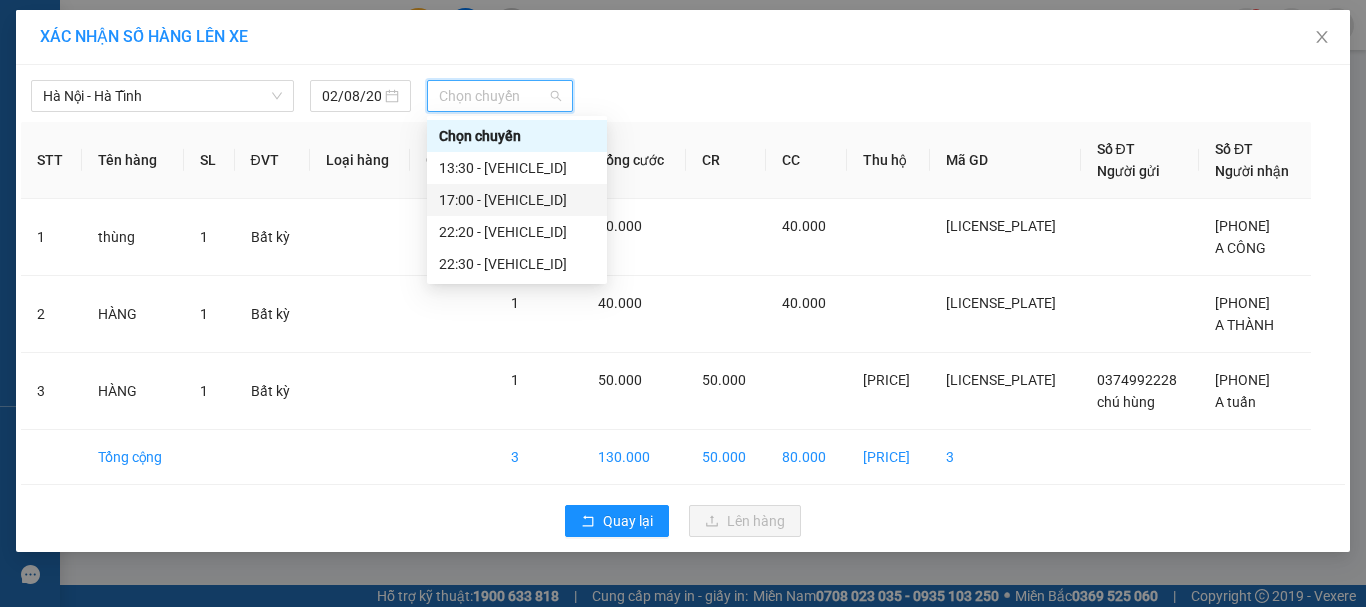 click on "17:00     - [VEHICLE_ID]" at bounding box center (517, 200) 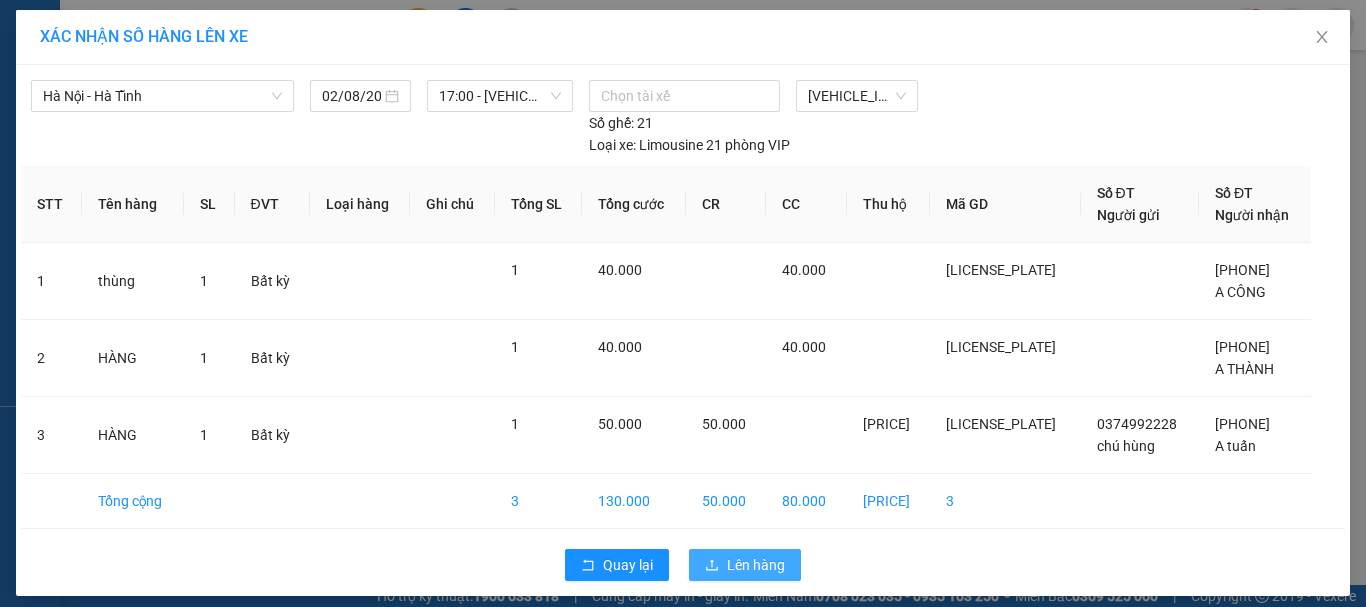 click on "Lên hàng" at bounding box center [745, 565] 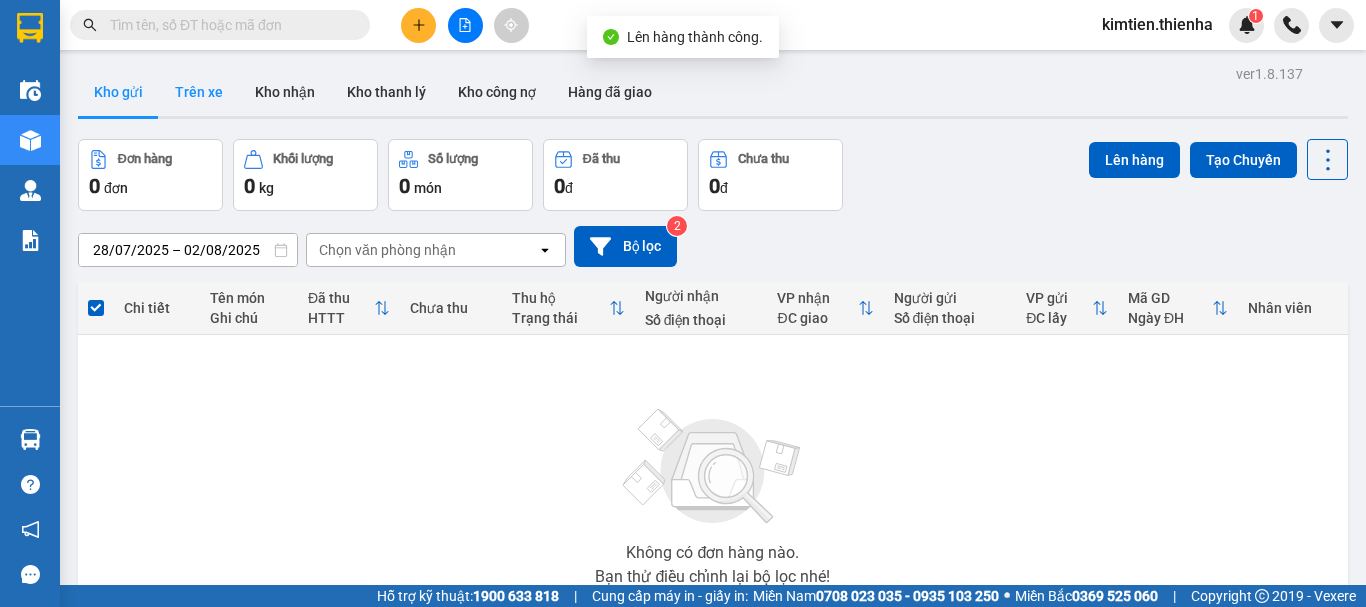 click on "Trên xe" at bounding box center (199, 92) 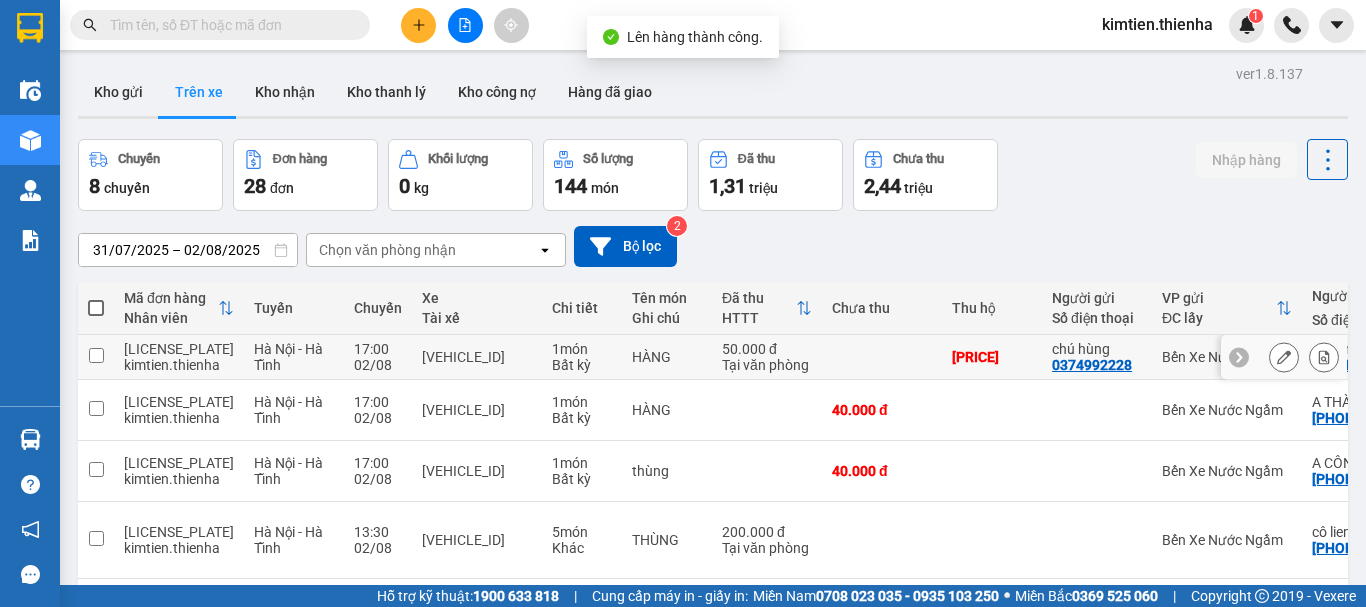 click 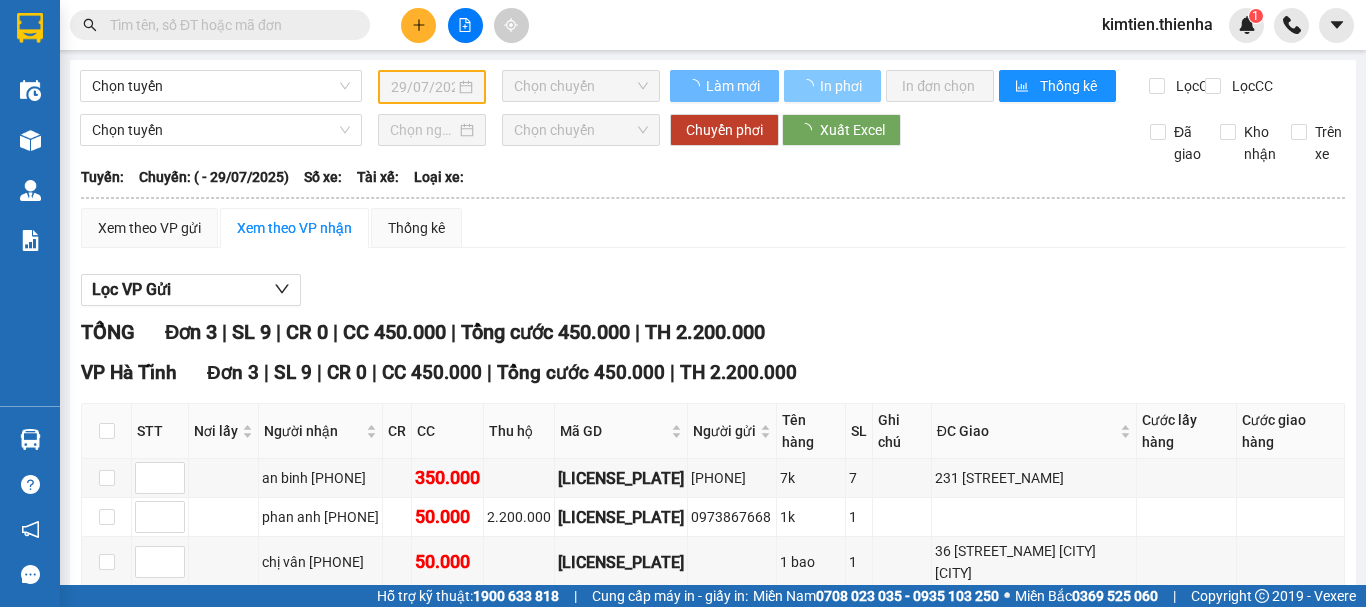 type on "02/08/2025" 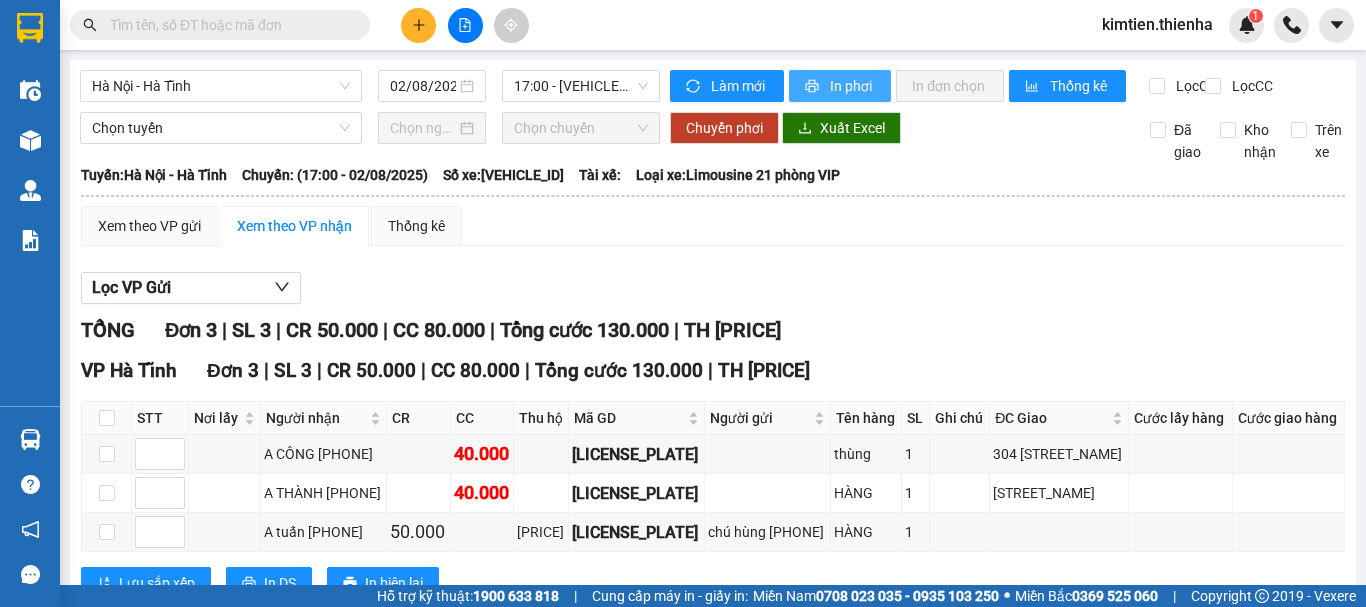 click on "In phơi" at bounding box center (840, 86) 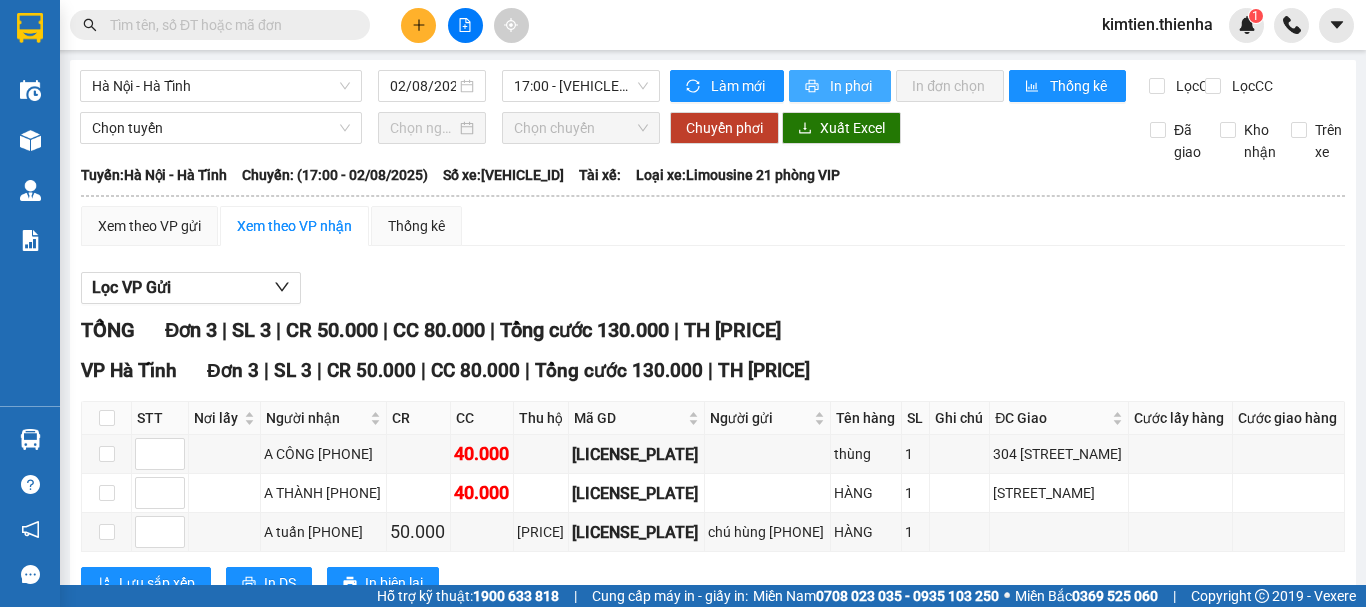 scroll, scrollTop: 0, scrollLeft: 0, axis: both 